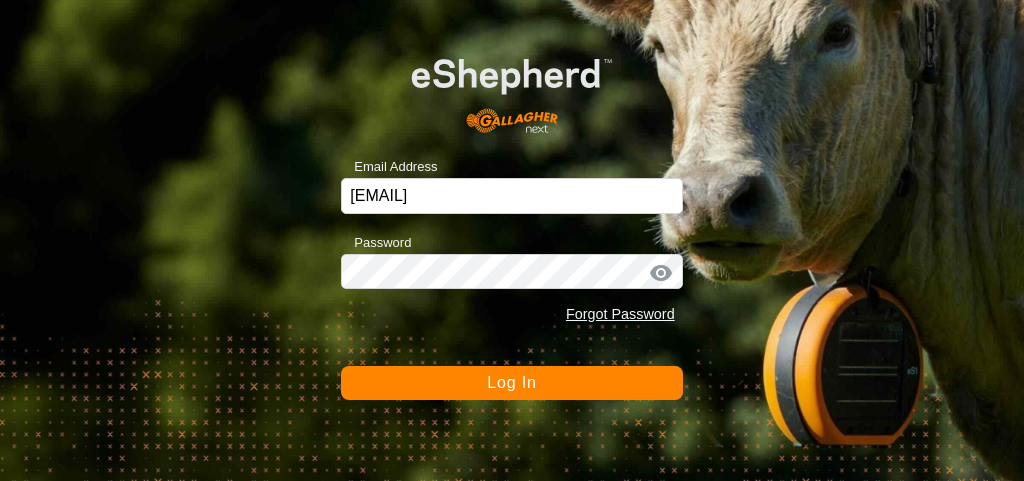 scroll, scrollTop: 0, scrollLeft: 0, axis: both 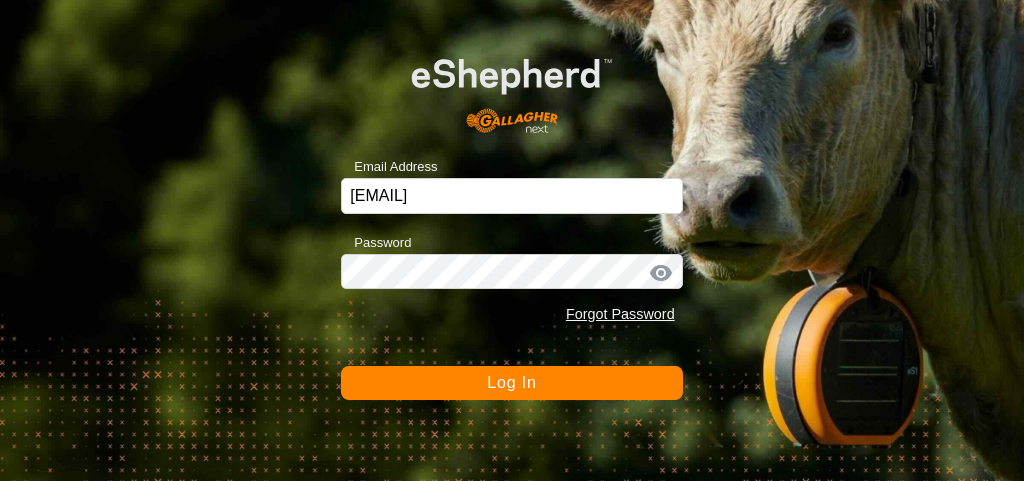 click on "Log In" 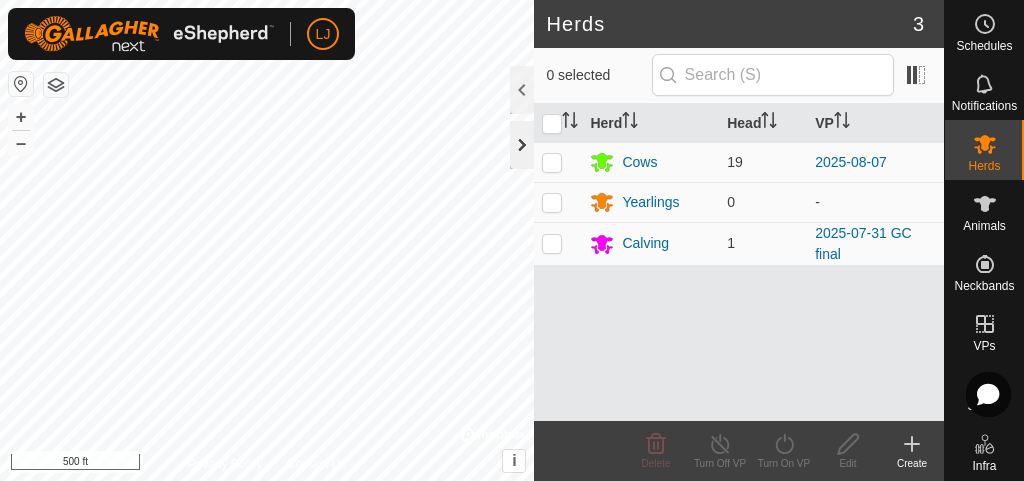 click 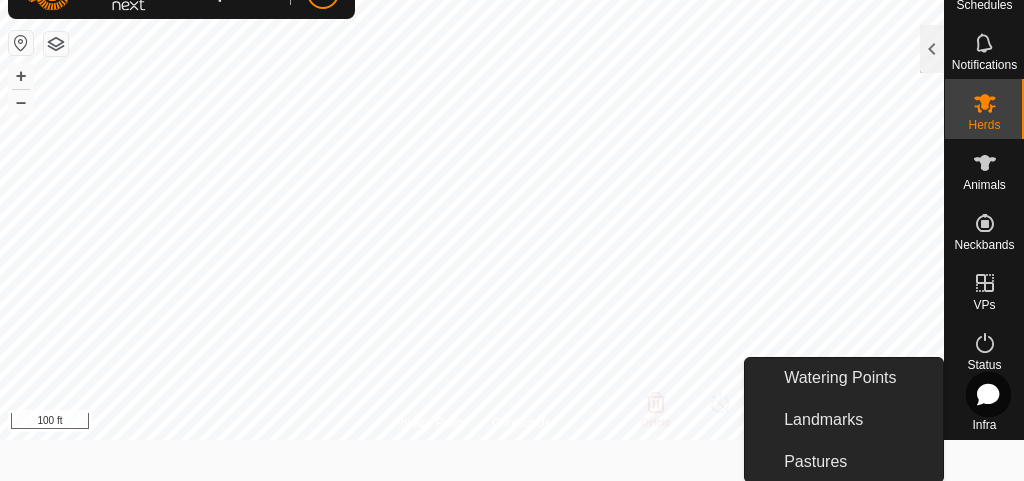 scroll, scrollTop: 0, scrollLeft: 0, axis: both 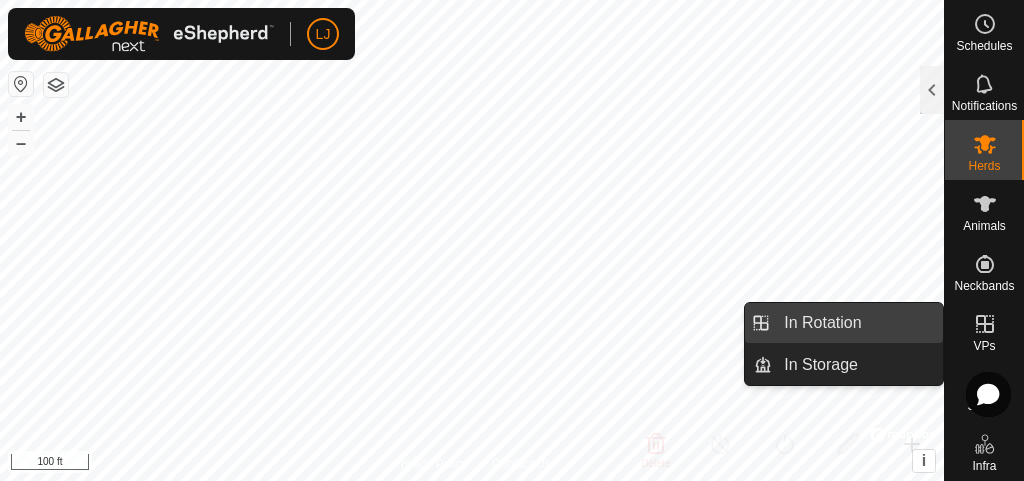 click on "In Rotation" at bounding box center (857, 323) 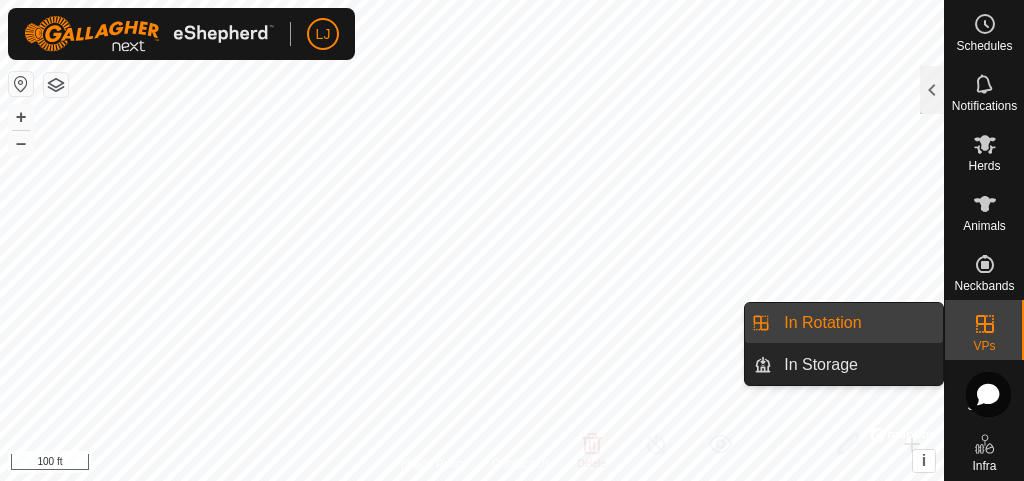 click on "In Rotation" at bounding box center [857, 323] 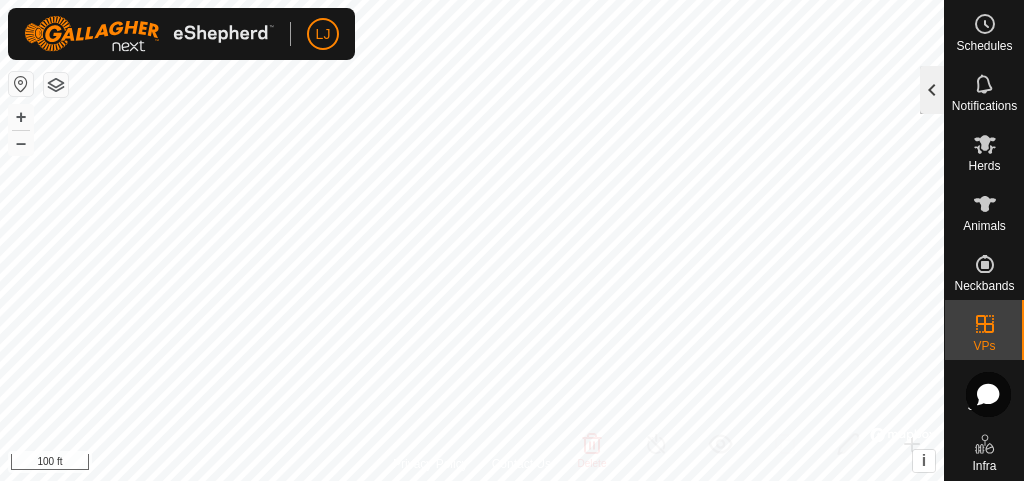 click 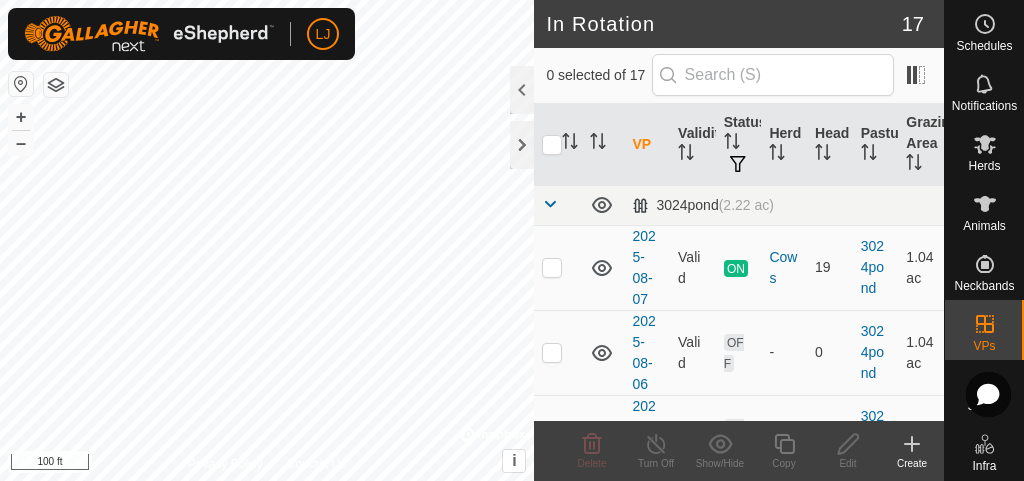 click 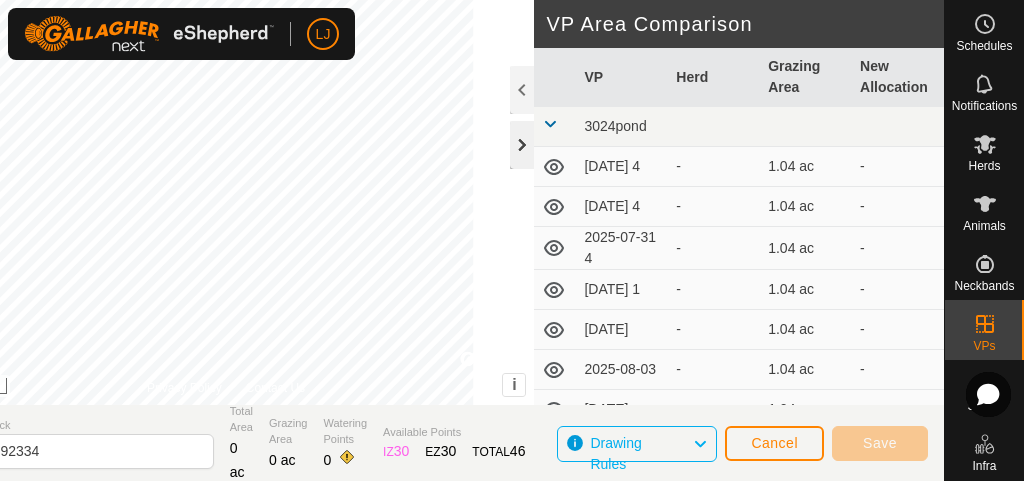 click 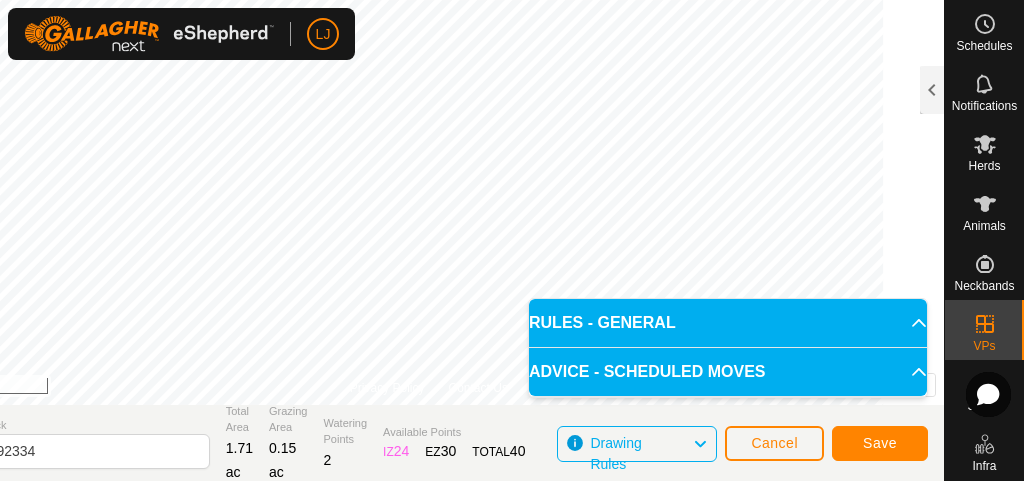 click 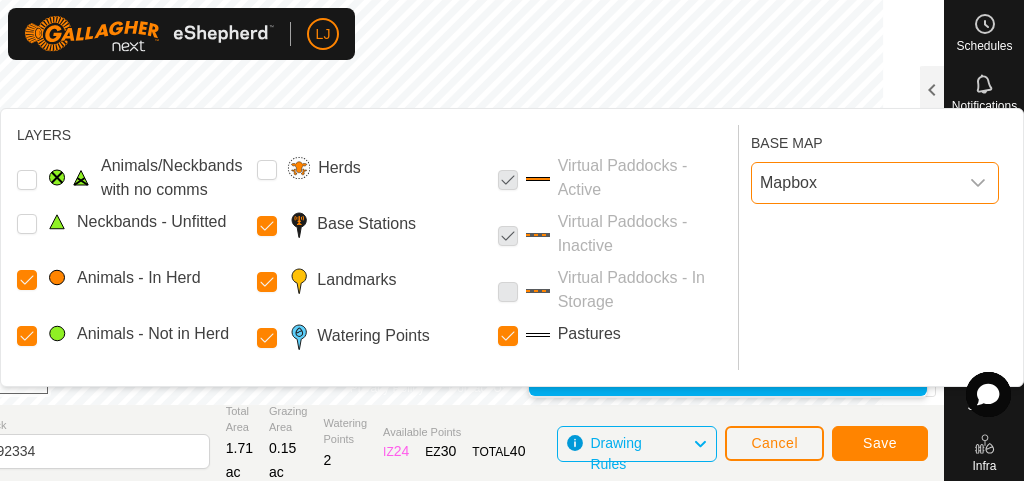 click on "Mapbox" at bounding box center (855, 183) 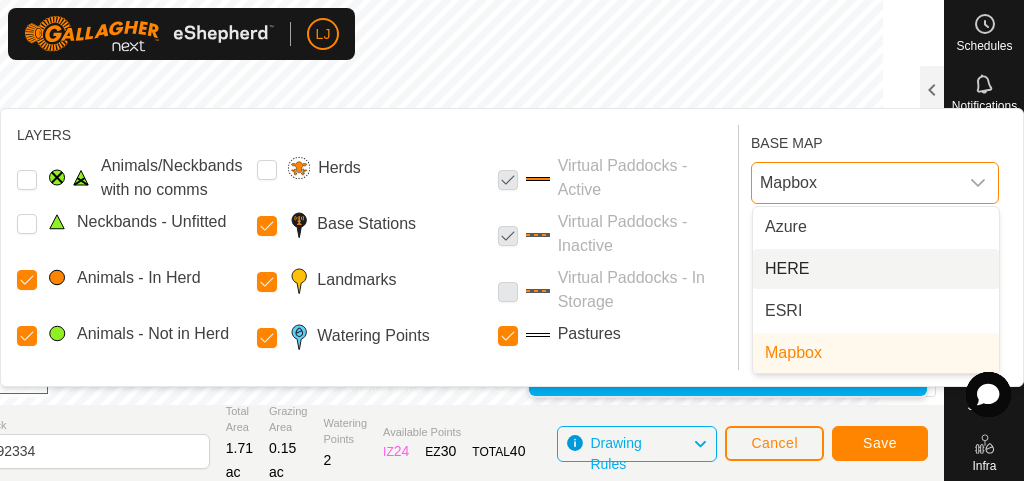click on "HERE" at bounding box center (876, 269) 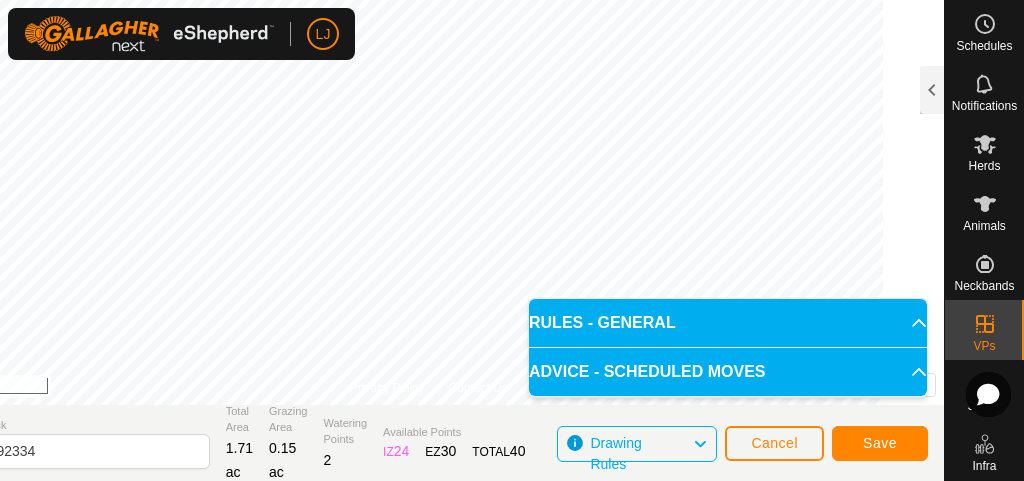 click on "DRAW IZ EZ Delete Privacy Policy Contact Us Segment length must be longer than 5 m  (Current: 4.2 m) . + – ⇧ i This application includes HERE Maps. © 2024 HERE. All rights reserved. 100 ft VP Area Comparison     VP   Herd   Grazing Area   New Allocation  3024pond  2025-07-28 4  -  1.04 ac  -0.89 ac  2025-07-30 4  -  1.04 ac  -0.89 ac  2025-07-31 4  -  1.04 ac  -0.89 ac  2025-08-01 1  -  1.04 ac  -0.89 ac  2025-08-02  -  1.04 ac  -0.89 ac  2025-08-03  -  1.04 ac  -0.89 ac  2025-08-04  -  1.04 ac  -0.89 ac  2025-08-05  -  1.04 ac  -0.89 ac  2025-08-06  -  1.04 ac  -0.89 ac  2025-08-07   Cows   1.04 ac  -0.89 ac  3040SW  2025-07-31 GC final   Calving   0.27 ac  -0.12 ac  2025-08-01 new  -  0.79 ac  -0.64 ac  2025-08-02 new  -  1.14 ac  -0.99 ac  2025-08-03 new  -  1.51 ac  -1.36 ac  2025-08-04 new  -  1.83 ac  -1.68 ac  2025-08-05 new  -  1.09 ac  -0.94 ac  2025-08-06 new  -  0.82 ac  -0.67 ac  Virtual Paddock 2025-08-08 192334 Total Area 1.71 ac Grazing Area 0.15 ac Watering Points 2 Available Points  IZ  30" 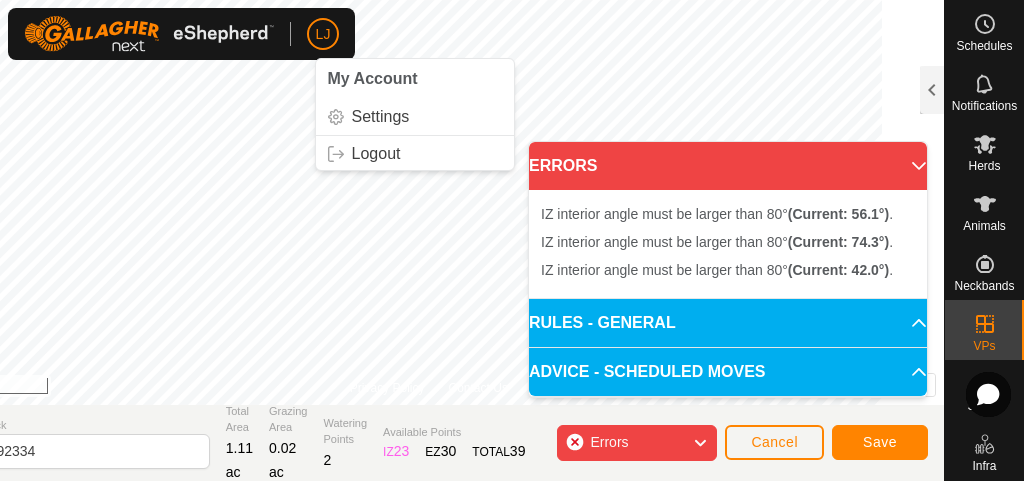 click on "LJ My Account Settings Logout Schedules Notifications Herds Animals Neckbands VPs Status Infra Heatmap Help DRAW IZ EZ Delete Privacy Policy Contact Us Segment length must be longer than 5 m (Current: 4.2 m) . + – ⇧ i This application includes HERE Maps. © 2024 HERE. All rights reserved. 100 ft VP Area Comparison VP Herd Grazing Area New Allocation 3024pond [DATE] 4 - 1.04 ac -1.01 ac [DATE] 4 - 1.04 ac -1.01 ac [DATE] 4 - 1.04 ac -1.01 ac [DATE] 1 - 1.04 ac -1.01 ac - 1.04 ac -1.01 ac - 1.04 ac -1.01 ac - 1.04 ac -1.01 ac - 1.04 ac -1.01 ac - 1.04 ac -1.01 ac Cows 1.04 ac -1.01 ac 3040SW [DATE] GC final Calving 0.27 ac -0.25 ac [DATE] new - 0.79 ac -0.77 ac [DATE] new - 1.14 ac -1.11 ac [DATE] new - 1.51 ac -1.48 ac [DATE] new - 1.83 ac -1.8 ac [DATE] new - 1.09 ac -1.06 ac [DATE] new - 0.82 ac -0.79 ac 1.11 ac 2" 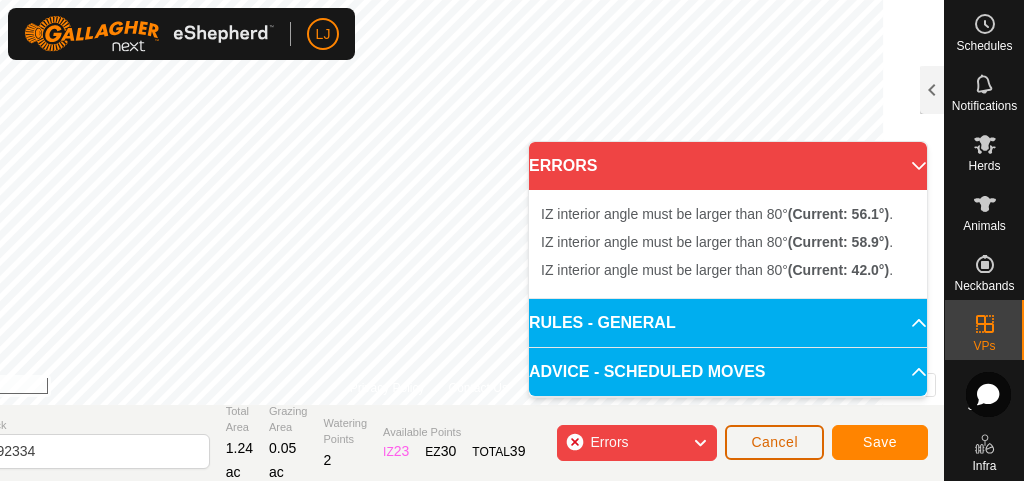 click on "Cancel" 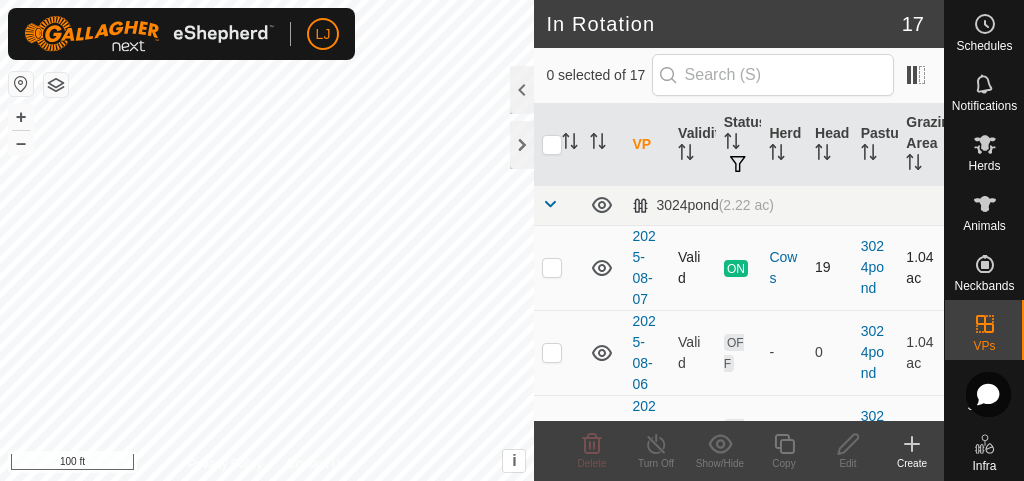 click at bounding box center [552, 267] 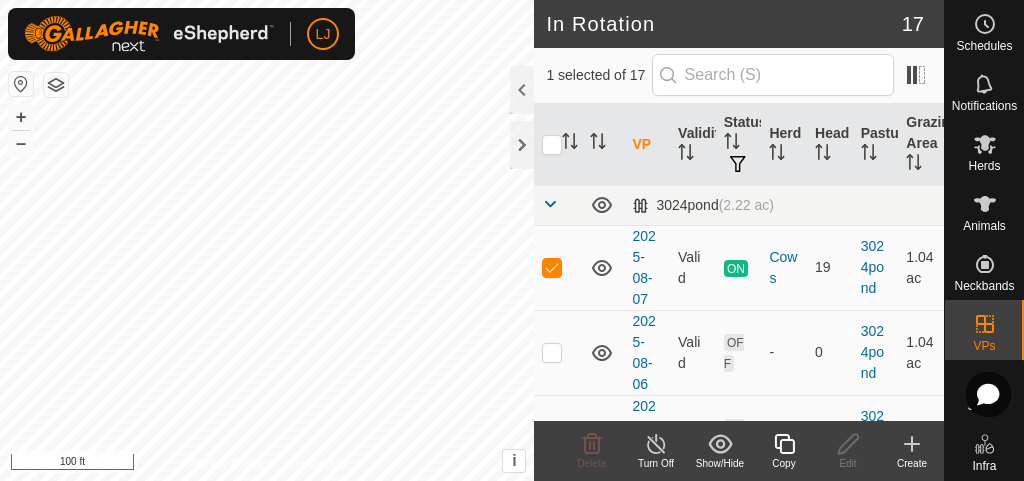 click 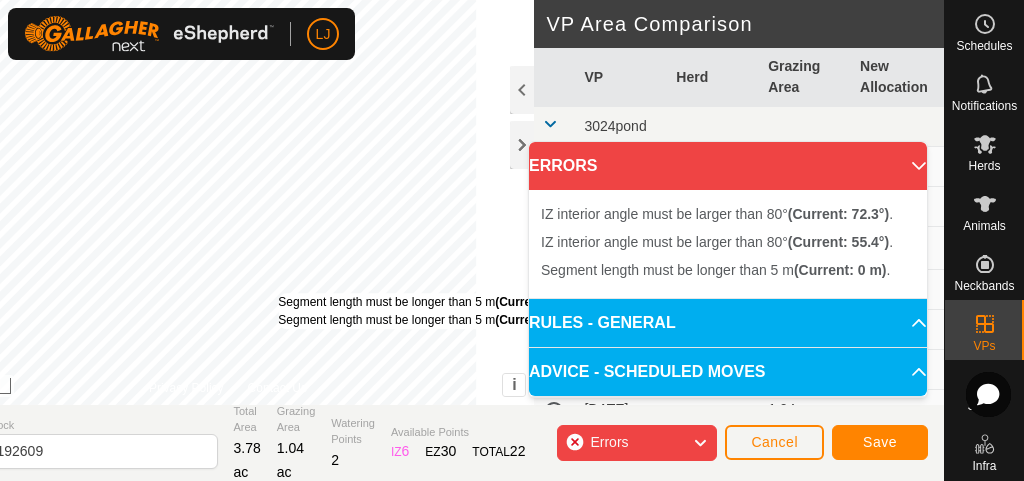drag, startPoint x: 444, startPoint y: 287, endPoint x: 472, endPoint y: 231, distance: 62.609905 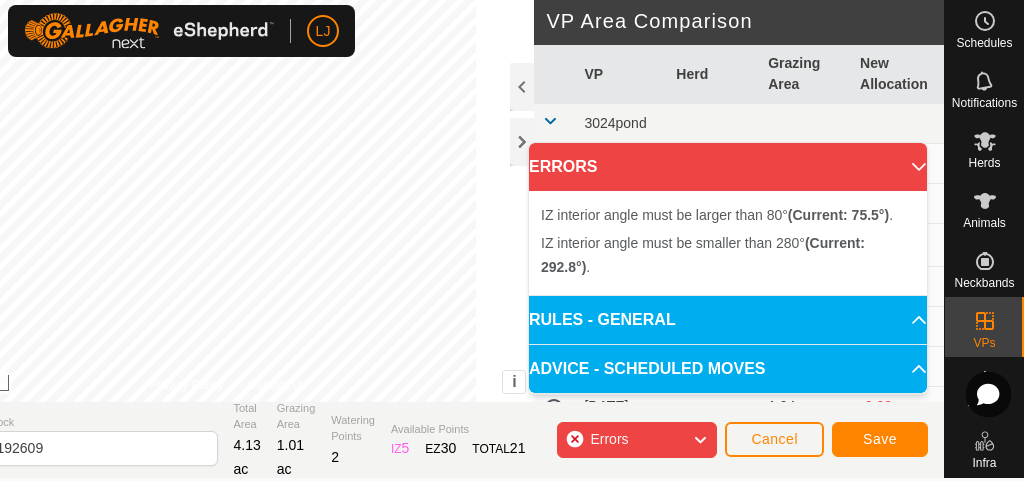 scroll, scrollTop: 2, scrollLeft: 0, axis: vertical 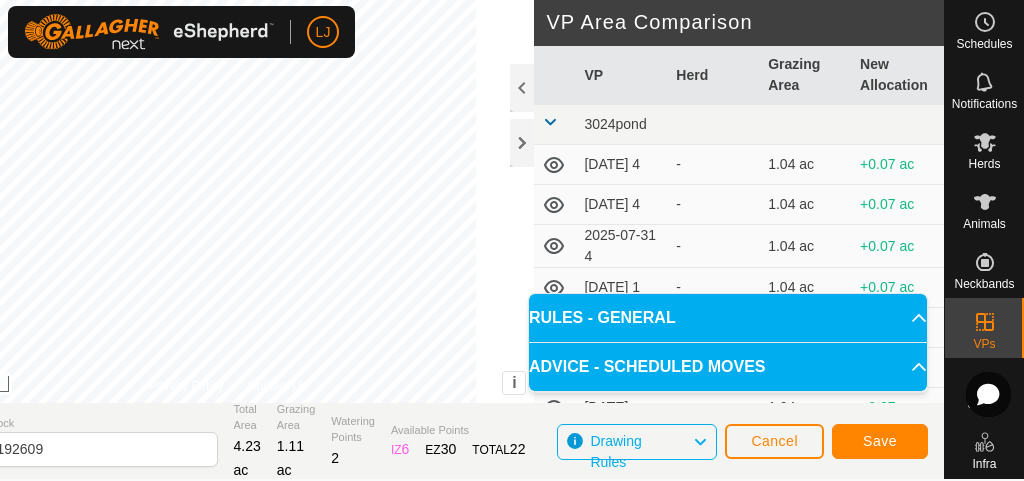 click on "LJ Schedules Notifications Herds Animals Neckbands VPs Status Infra Heatmap Help DRAW IZ EZ Delete Privacy Policy Contact Us IZ interior angle must be smaller than 280° (Current: 292.8°) . + – ⇧ i This application includes HERE Maps. © 2024 HERE. All rights reserved. 50 ft VP Area Comparison VP Herd Grazing Area New Allocation 3024pond [DATE] 4 - 1.04 ac +0.07 ac [DATE] 4 - 1.04 ac +0.07 ac [DATE] 4 - 1.04 ac +0.07 ac [DATE] 1 - 1.04 ac +0.07 ac - 1.04 ac +0.07 ac - 1.04 ac +0.07 ac - 1.04 ac +0.07 ac - 1.04 ac +0.07 ac - 1.04 ac +0.07 ac 3040SW [DATE] GC final Calving 0.27 ac +0.84 ac [DATE] new - 0.79 ac +0.32 ac [DATE] new - 1.14 ac -0.02 ac [DATE] new - 1.51 ac -0.4 ac [DATE] new - 1.83 ac -0.72 ac [DATE] new - 1.09 ac +0.02 ac [DATE] new - 0.82 ac +0.3 ac Virtual Paddock [DATE] 192609 Total Area 4.23 ac Grazing Area 2" 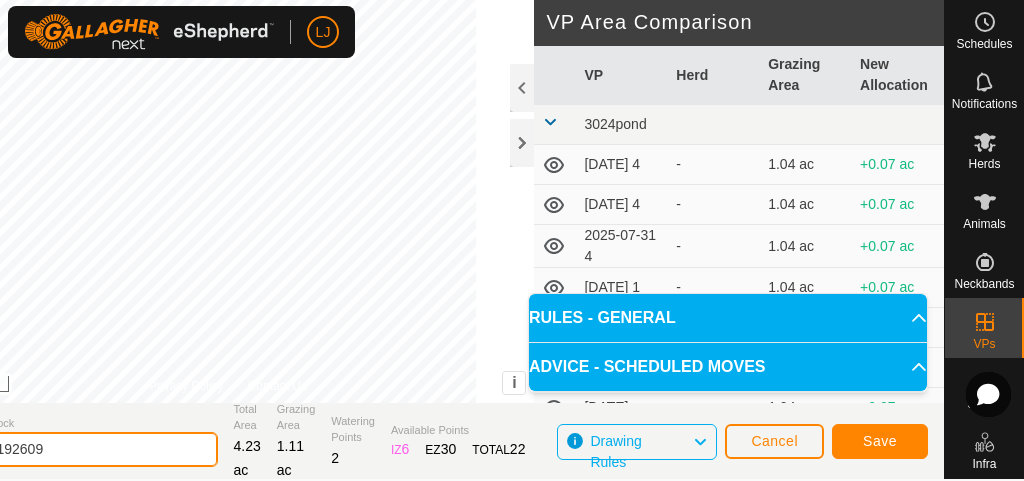 drag, startPoint x: 69, startPoint y: 450, endPoint x: 331, endPoint y: 444, distance: 262.0687 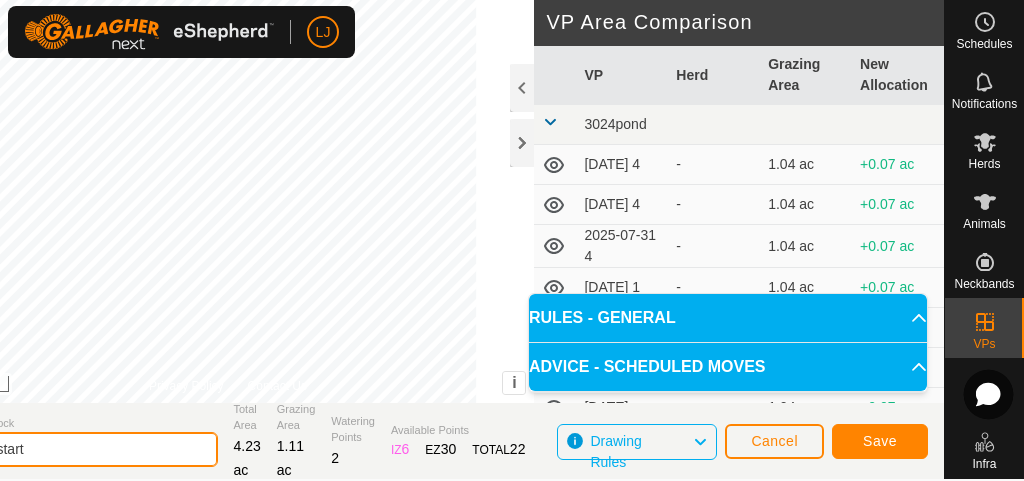 type on "[DATE] start" 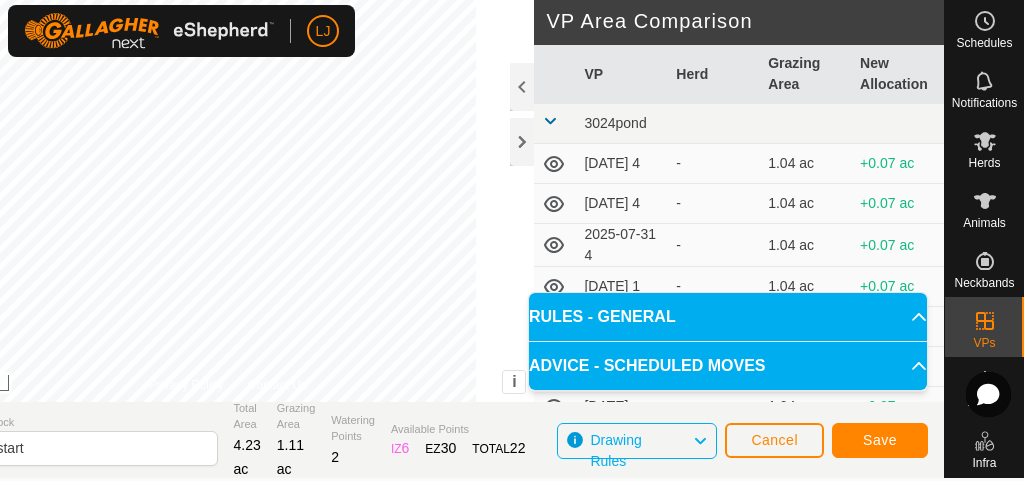 scroll, scrollTop: 2, scrollLeft: 0, axis: vertical 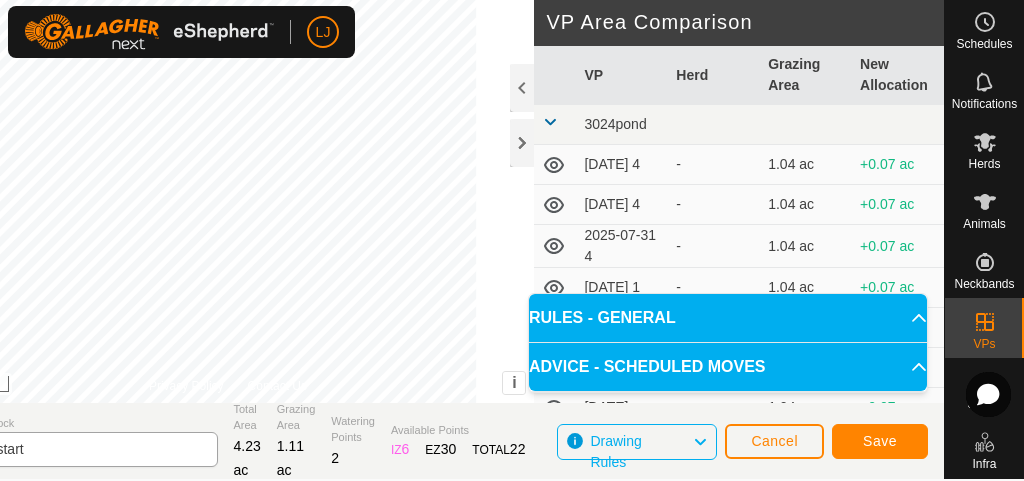 click on "DRAW IZ EZ Delete Privacy Policy Contact Us IZ interior angle must be smaller than 280° (Current: 292.8°) . + – ⇧ i This application includes HERE Maps. © 2024 HERE. All rights reserved. 50 ft VP Area Comparison VP Herd Grazing Area New Allocation 3024pond [DATE] 4 - 1.04 ac +0.07 ac [DATE] 4 - 1.04 ac +0.07 ac [DATE] 4 - 1.04 ac +0.07 ac [DATE] 1 - 1.04 ac +0.07 ac - 1.04 ac +0.07 ac - 1.04 ac +0.07 ac - 1.04 ac +0.07 ac - 1.04 ac +0.07 ac - 1.04 ac +0.07 ac 3040SW [DATE] GC final Calving 0.27 ac +0.84 ac [DATE] new - 0.79 ac +0.32 ac [DATE] new - 1.14 ac -0.02 ac [DATE] new - 1.51 ac -0.4 ac [DATE] new - 1.83 ac -0.72 ac [DATE] new - 1.09 ac +0.02 ac [DATE] new - 0.82 ac +0.3 ac Virtual Paddock [DATE] start Total Area 4.23 ac Grazing Area 1.11 ac Watering Points 2 Available Points IZ 6 EZ 30 TOTAL 22 Drawing Rules" 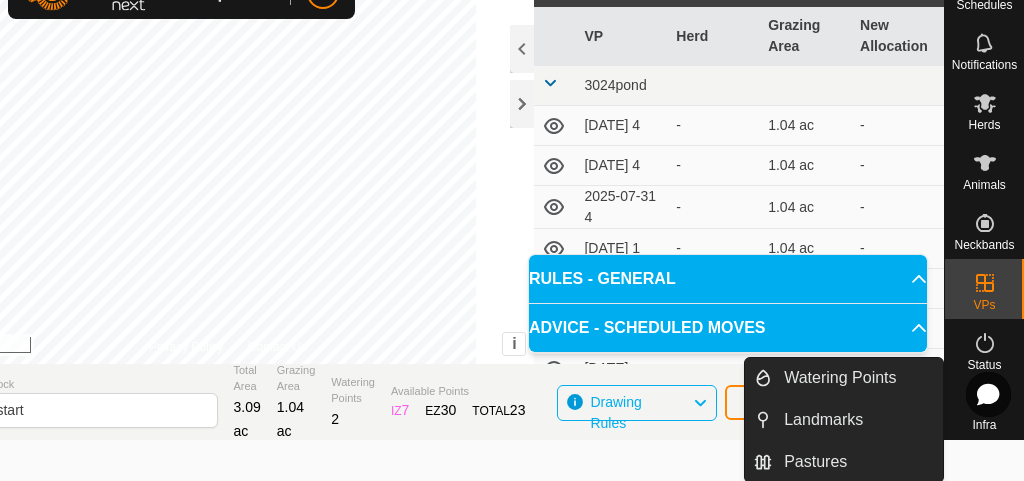 scroll, scrollTop: 2, scrollLeft: 0, axis: vertical 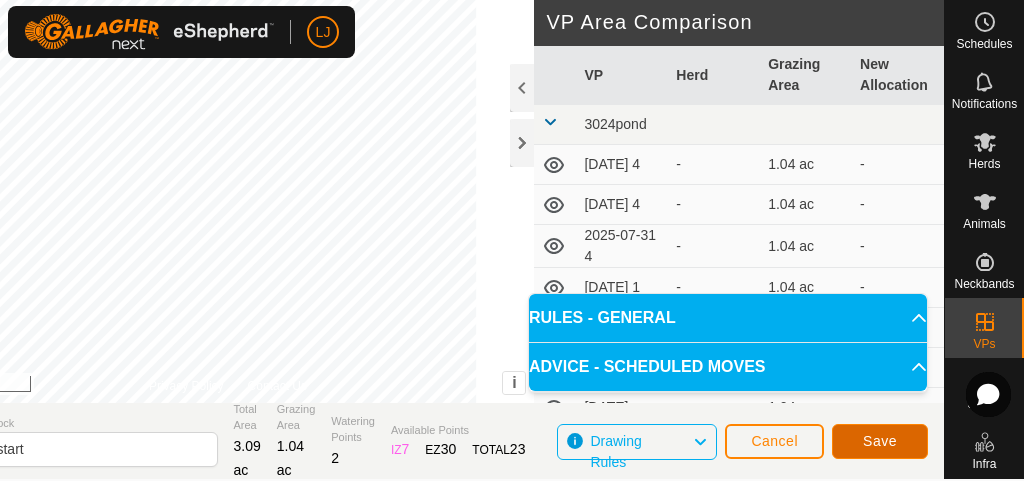 click on "Save" 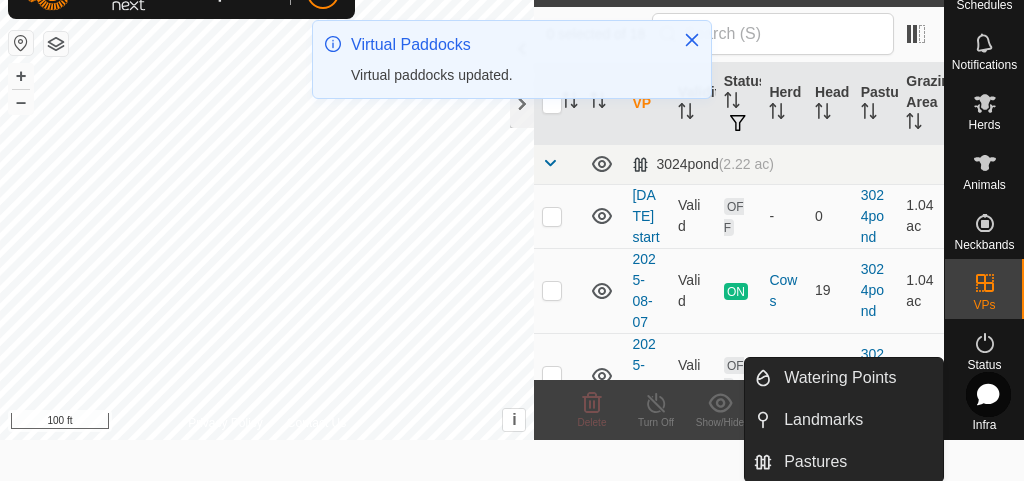 scroll, scrollTop: 0, scrollLeft: 0, axis: both 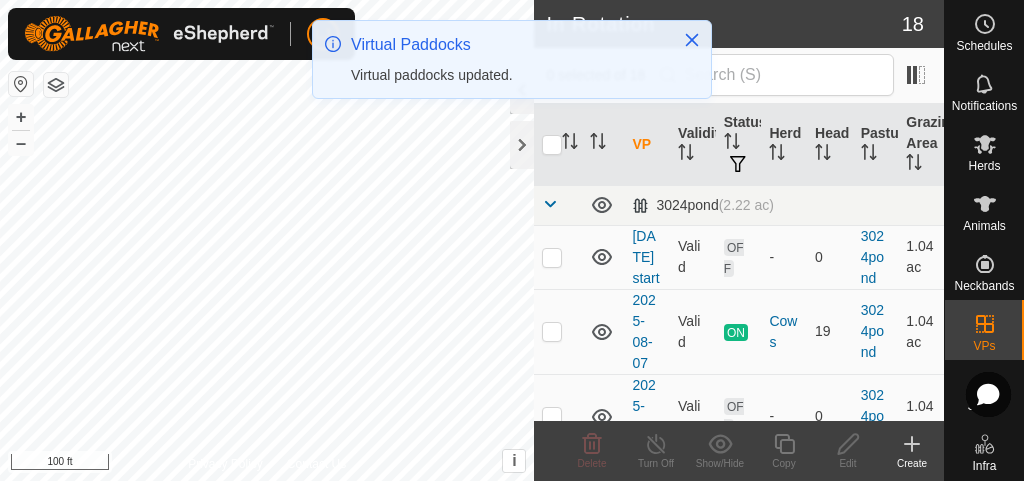 click 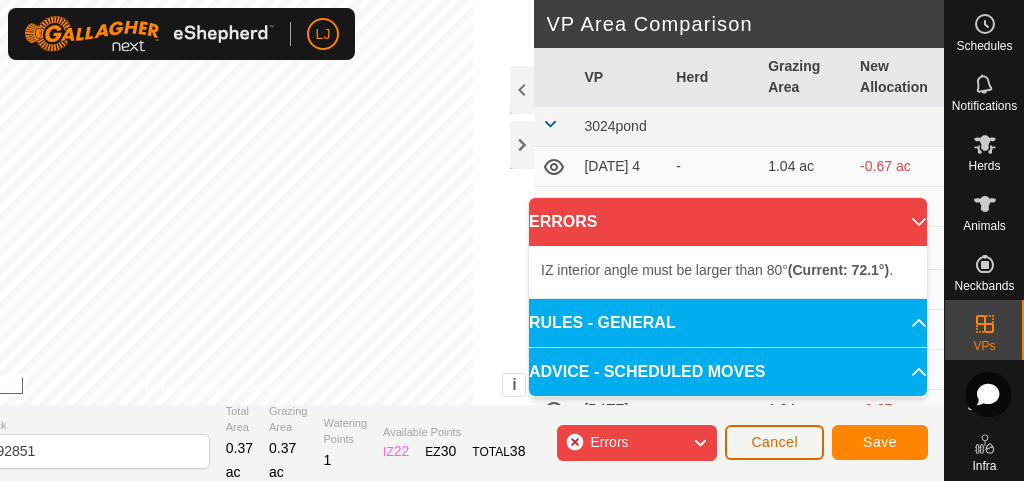 click on "Cancel" 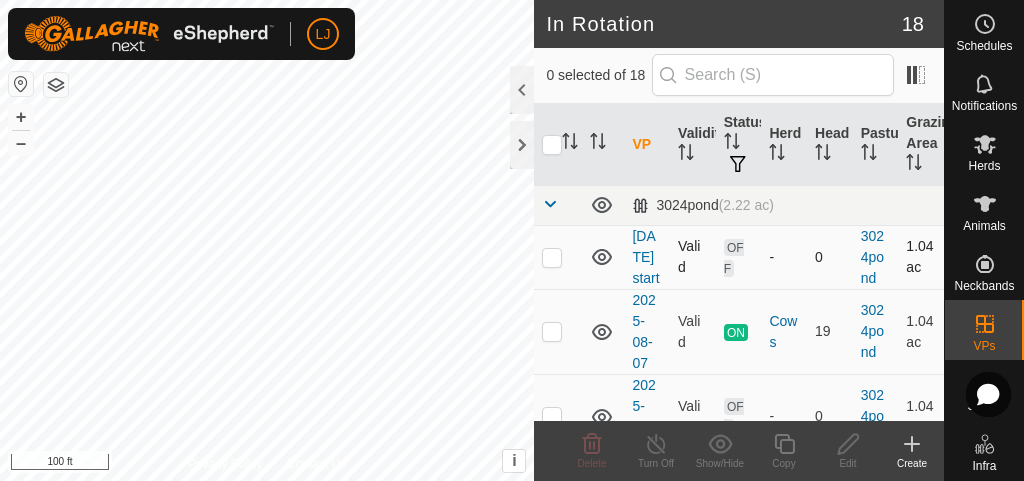 click at bounding box center [558, 257] 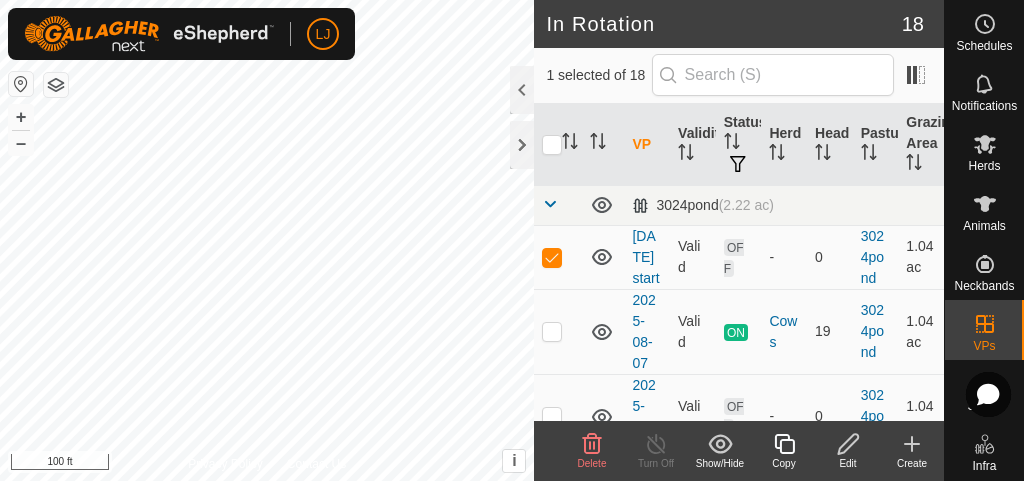 click 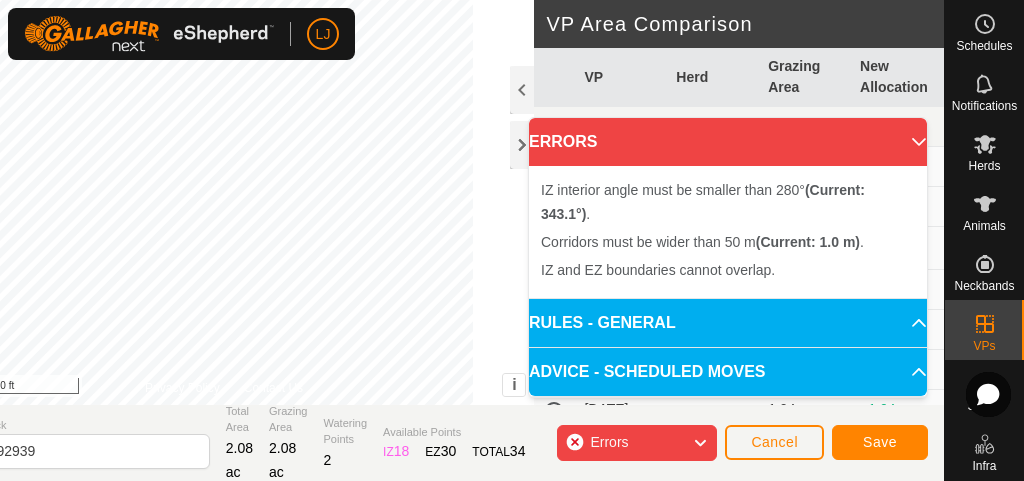 click on "DRAW IZ EZ Delete Privacy Policy Contact Us IZ interior angle must be larger than 80° (Current: 68.2°) . + – ⇧ i This application includes HERE Maps. © 2024 HERE. All rights reserved. 500 ft VP Area Comparison VP Herd Grazing Area New Allocation 3024pond [DATE] 4 - 1.04 ac +1.04 ac [DATE] 4 - 1.04 ac +1.04 ac [DATE] 4 - 1.04 ac +1.04 ac [DATE] 1 - 1.04 ac +1.04 ac - 1.04 ac +1.04 ac - 1.04 ac +1.04 ac - 1.04 ac +1.04 ac - 1.04 ac +1.04 ac - 1.04 ac +1.04 ac Cows 1.04 ac +1.04 ac 3040SW [DATE] GC final Calving 0.27 ac +1.8 ac [DATE] new - 0.79 ac +1.28 ac [DATE] new - 1.14 ac +0.94 ac [DATE] new - 1.51 ac +0.57 ac [DATE] new - 1.83 ac +0.25 ac [DATE] new - 1.09 ac +0.99 ac [DATE] new - 0.82 ac +1.26 ac Virtual Paddock [DATE] 192939 Total Area 2.08 ac Grazing Area 2.08 ac Watering Points 2 Available Points 18" 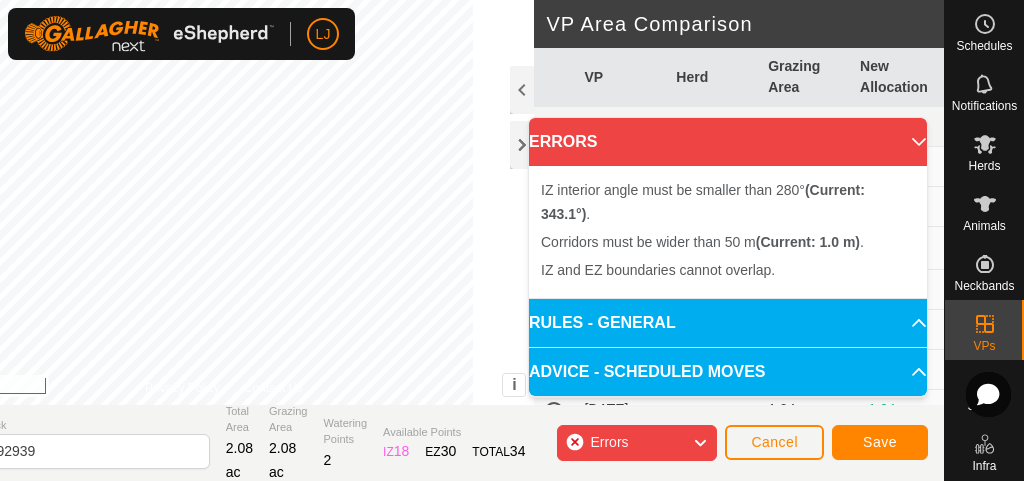click on "IZ interior angle must be smaller than 280° (Current: 343.1°) ." at bounding box center (341, 212) 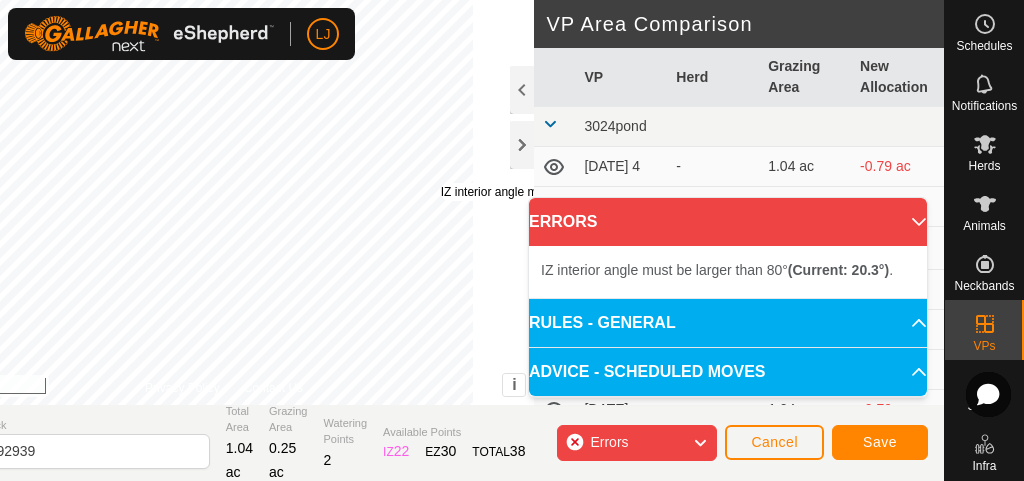 click on "IZ interior angle must be larger than 80°  (Current: 20.3°) ." at bounding box center (592, 192) 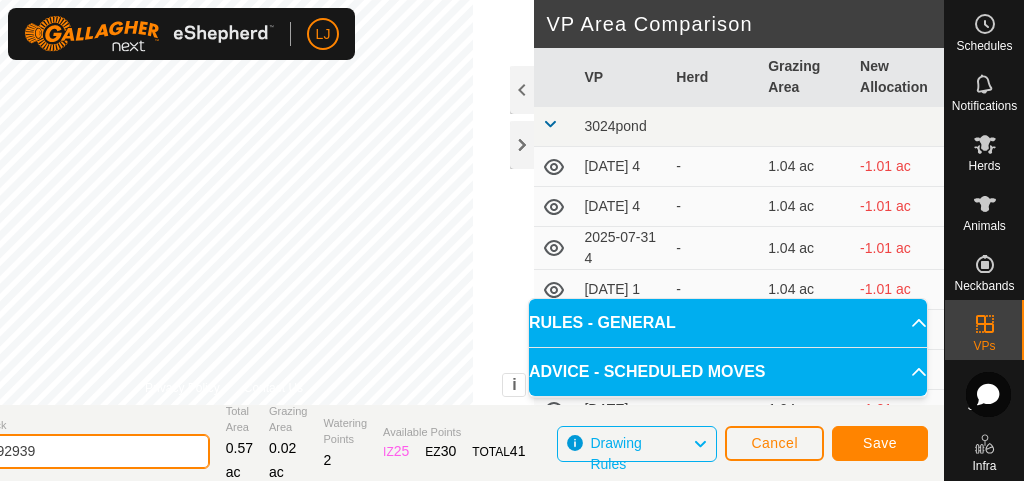 drag, startPoint x: 65, startPoint y: 448, endPoint x: 311, endPoint y: 448, distance: 246 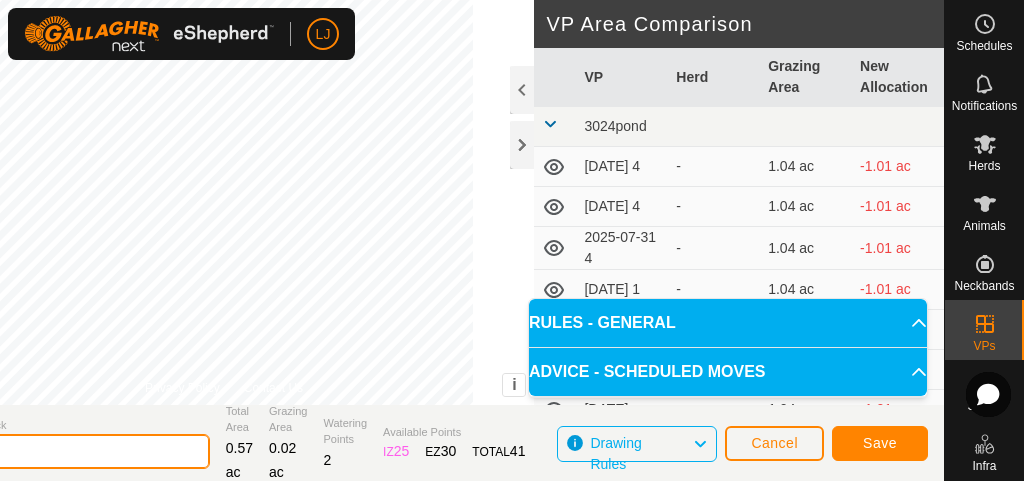 type on "[DATE]" 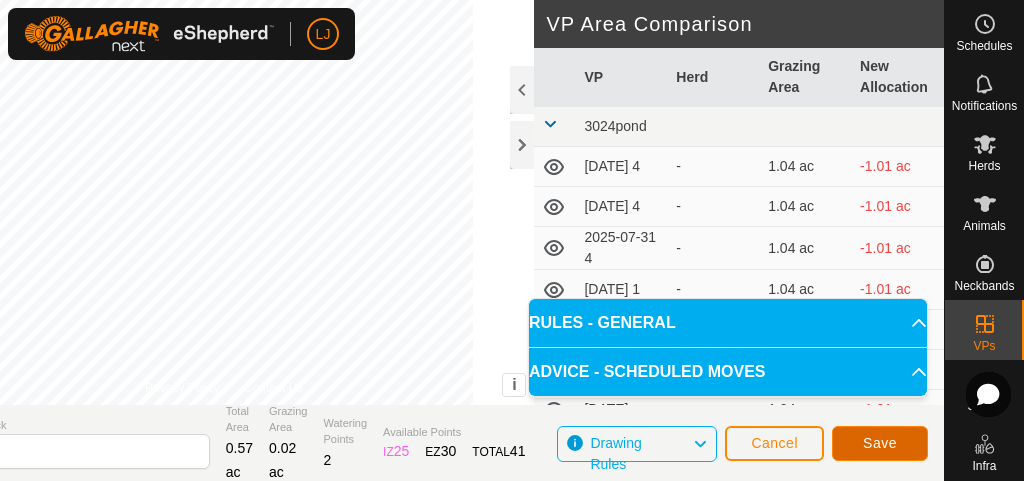 click on "Save" 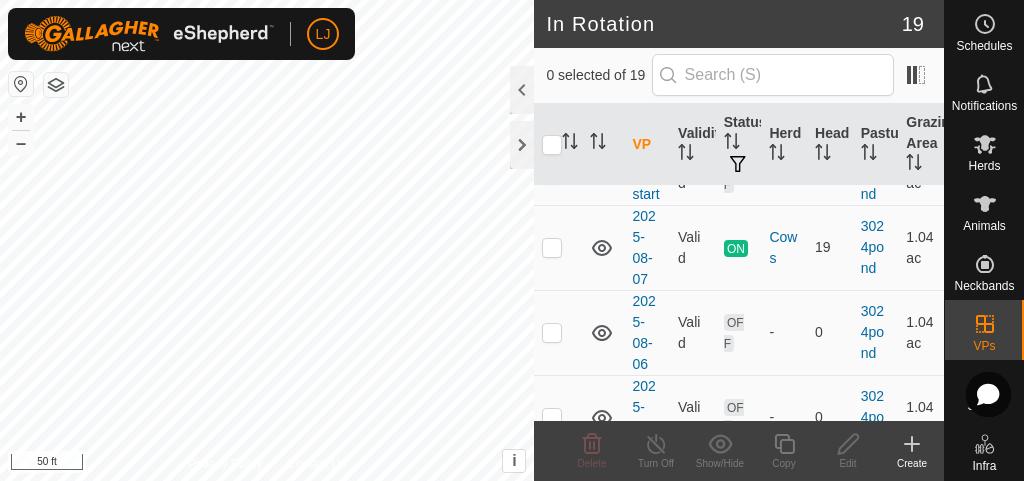scroll, scrollTop: 0, scrollLeft: 0, axis: both 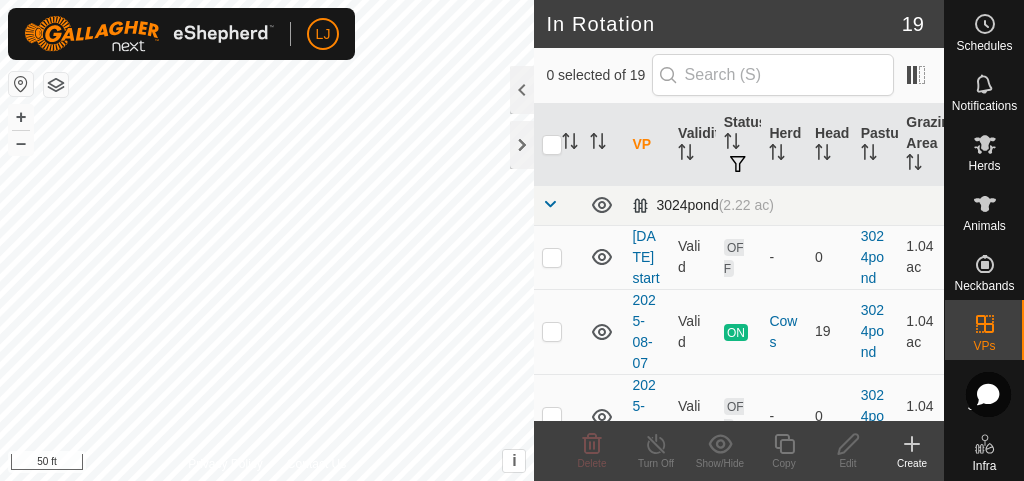 click at bounding box center (550, 204) 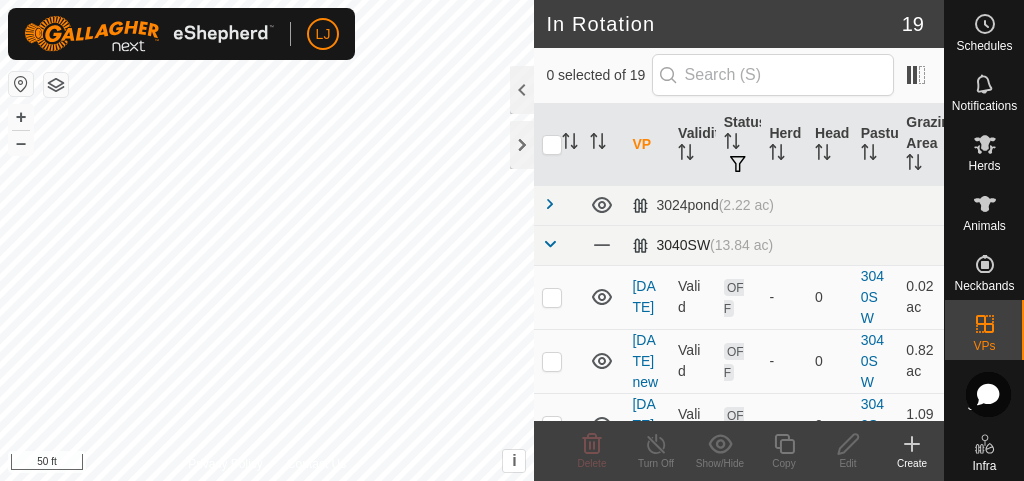 click at bounding box center (550, 244) 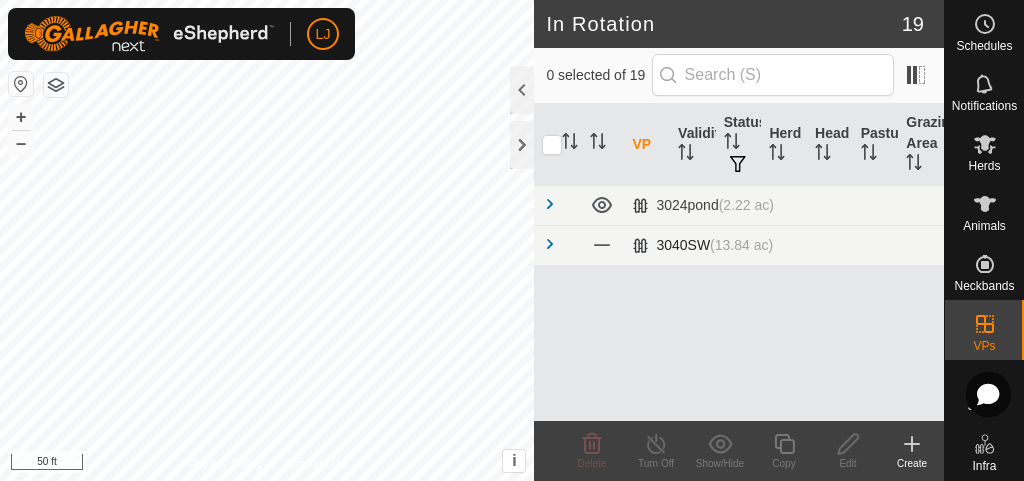 click at bounding box center [550, 244] 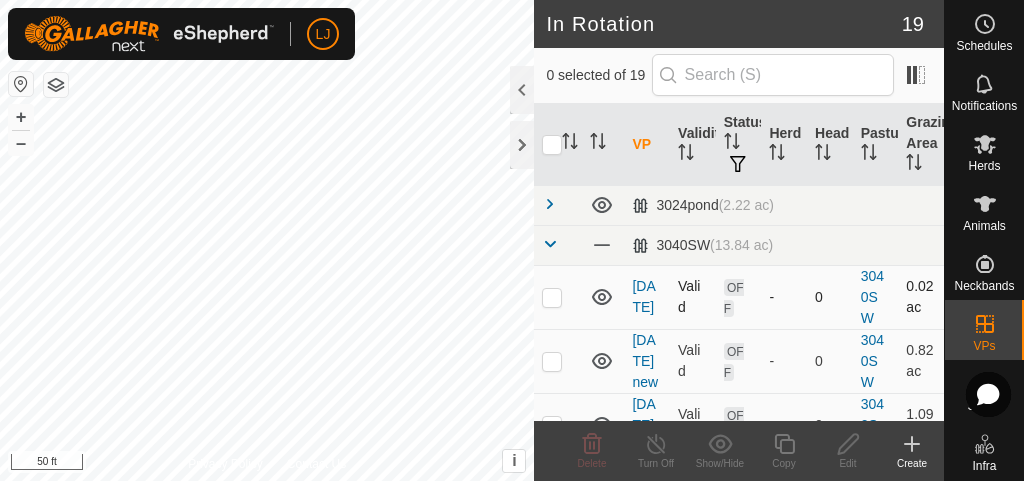 click at bounding box center [552, 297] 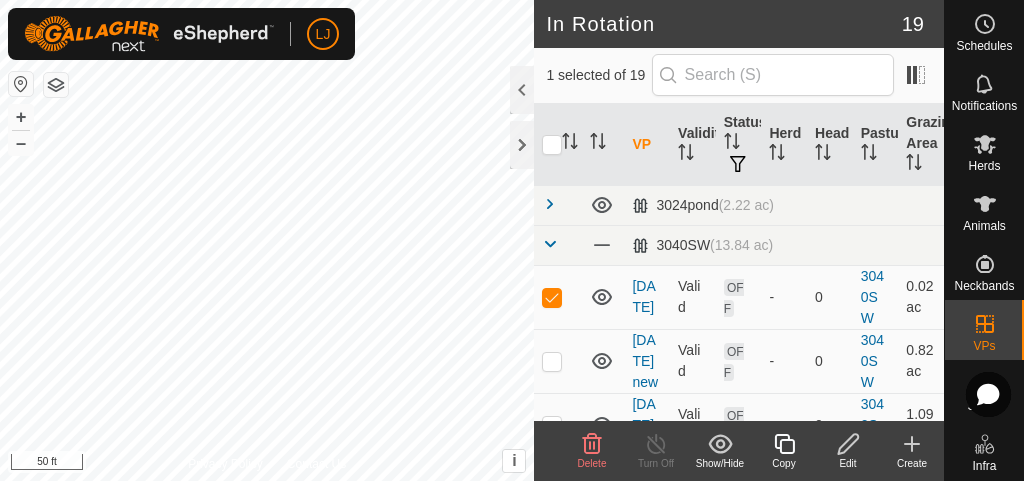 click 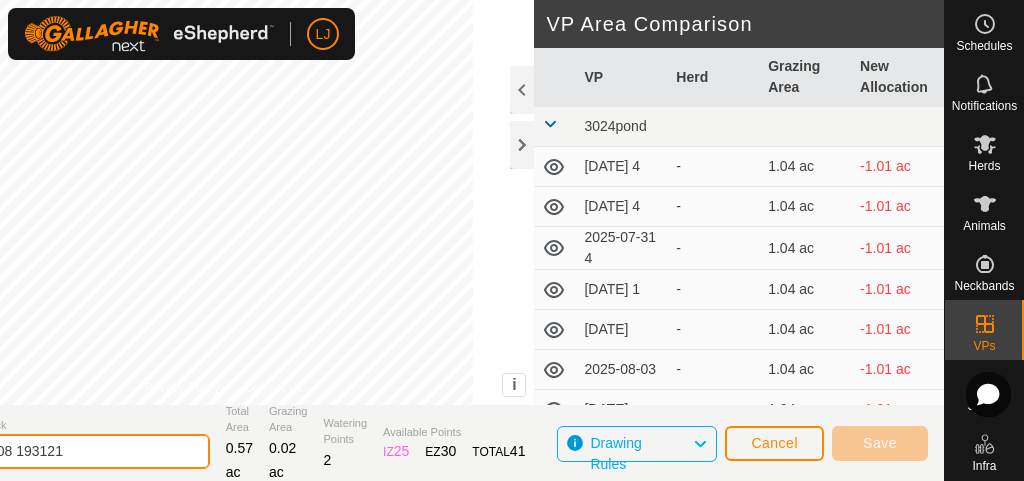 click on "2025-08-08 193121" 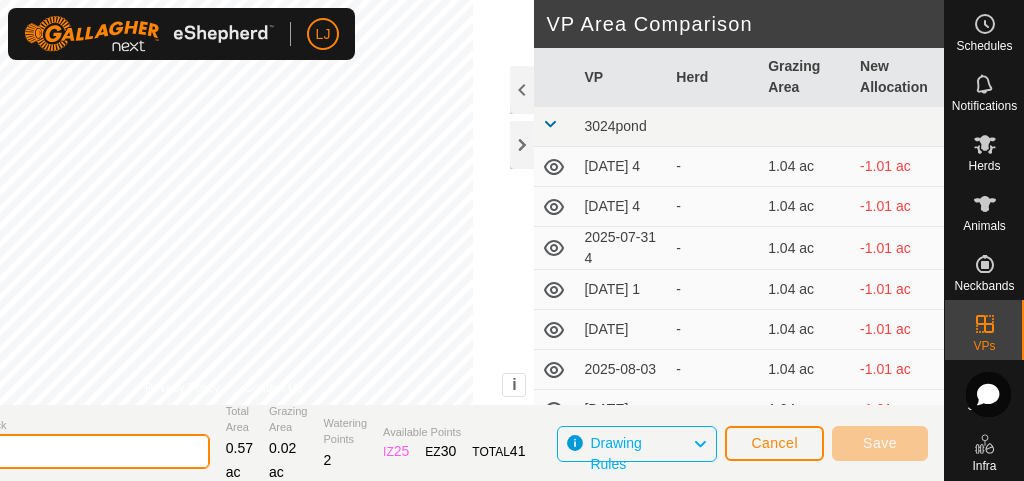 type on "[DATE]" 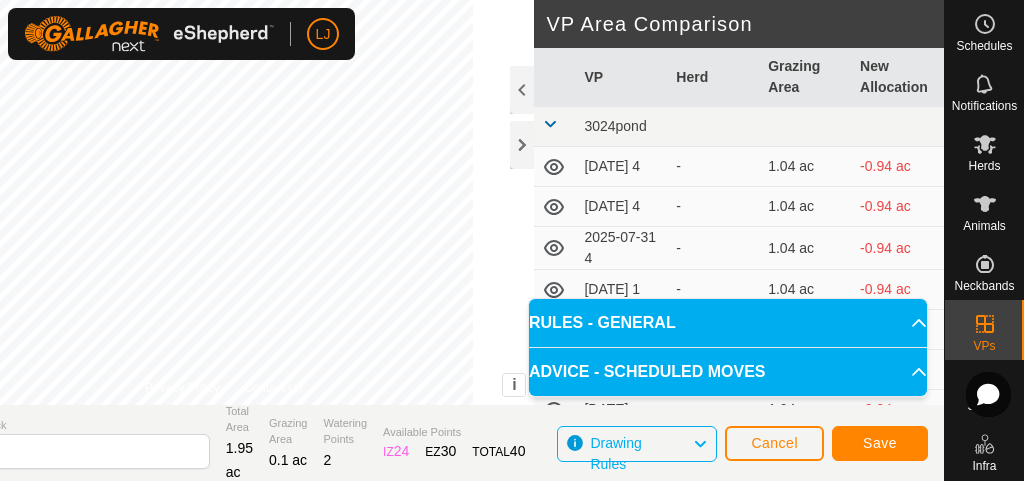 click on "DRAW IZ EZ Delete Privacy Policy Contact Us + – ⇧ i This application includes HERE Maps. © 2024 HERE. All rights reserved. 50 ft VP Area Comparison VP Herd Grazing Area New Allocation 3024pond [DATE] 4 - 1.04 ac -0.94 ac [DATE] 4 - 1.04 ac -0.94 ac [DATE] 4 - 1.04 ac -0.94 ac [DATE] 1 - 1.04 ac -0.94 ac - 1.04 ac -0.94 ac - 1.04 ac -0.94 ac - 1.04 ac -0.94 ac - 1.04 ac -0.94 ac - 1.04 ac -0.94 ac Cows 1.04 ac -0.94 ac [DATE] start - 1.04 ac -0.94 ac 3040SW [DATE] GC final Calving 0.27 ac -0.17 ac [DATE] new - 0.79 ac -0.69 ac [DATE] new - 1.14 ac -1.04 ac [DATE] new - 1.51 ac -1.41 ac [DATE] new - 1.83 ac -1.73 ac [DATE] new - 1.09 ac -0.99 ac [DATE] new - 0.82 ac -0.72 ac Virtual Paddock [DATE] Total Area 1.95 ac Grazing Area 0.1 ac Watering Points 2 Available Points IZ 24 EZ 30 TOTAL 40 Cancel" 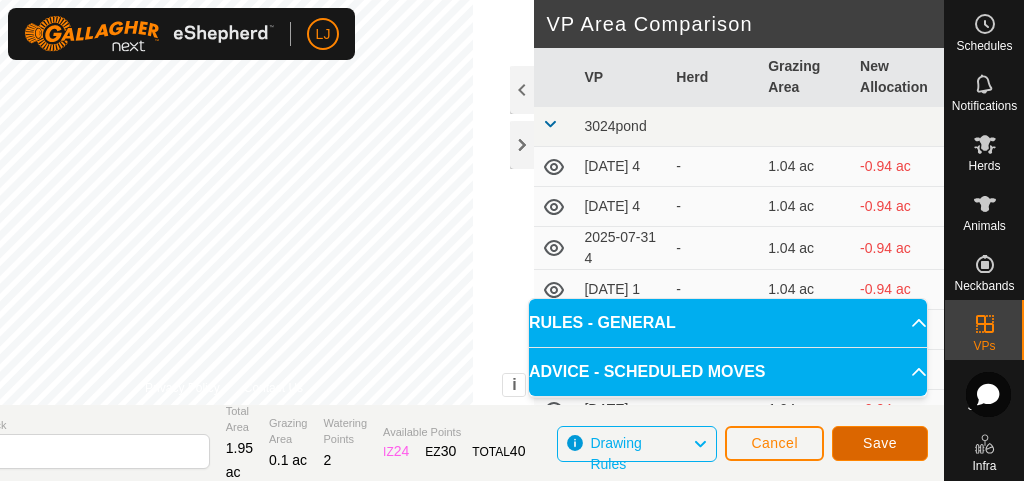 click on "Save" 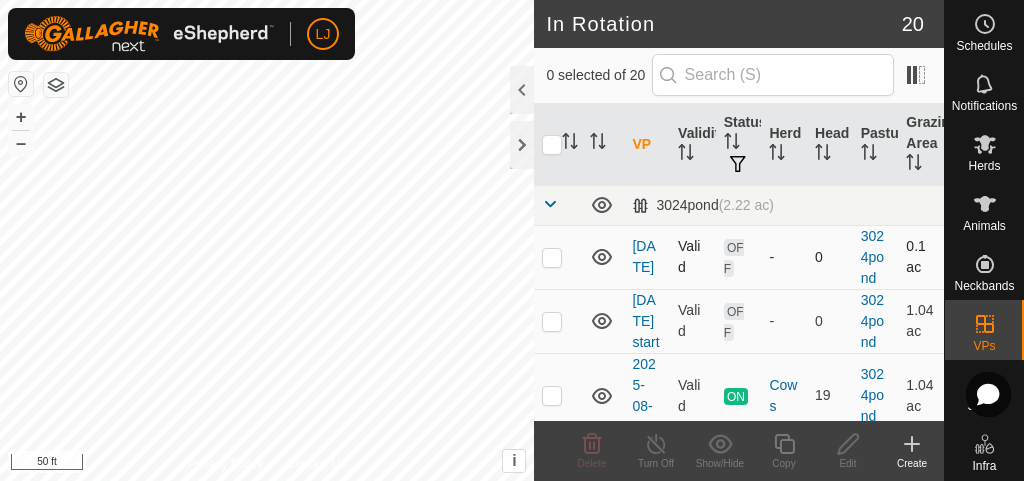 click at bounding box center [552, 257] 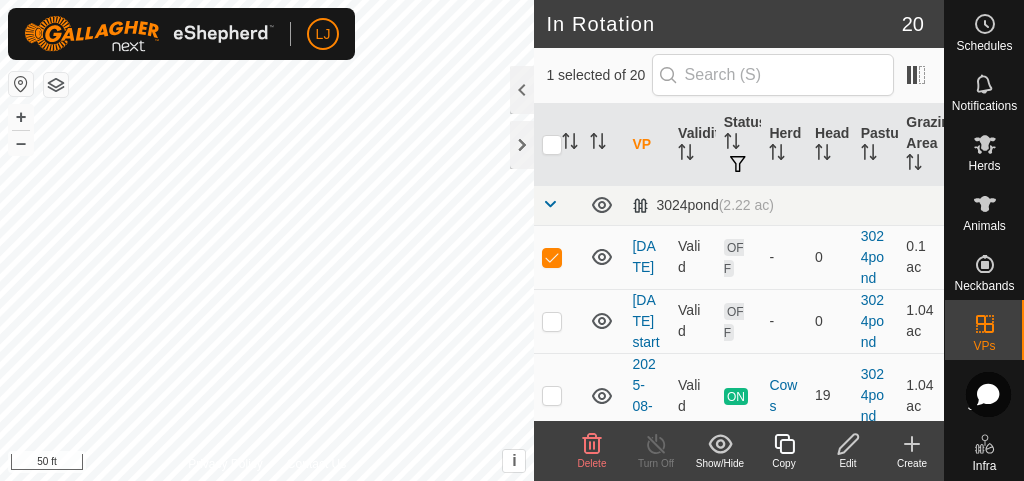 click on "Copy" 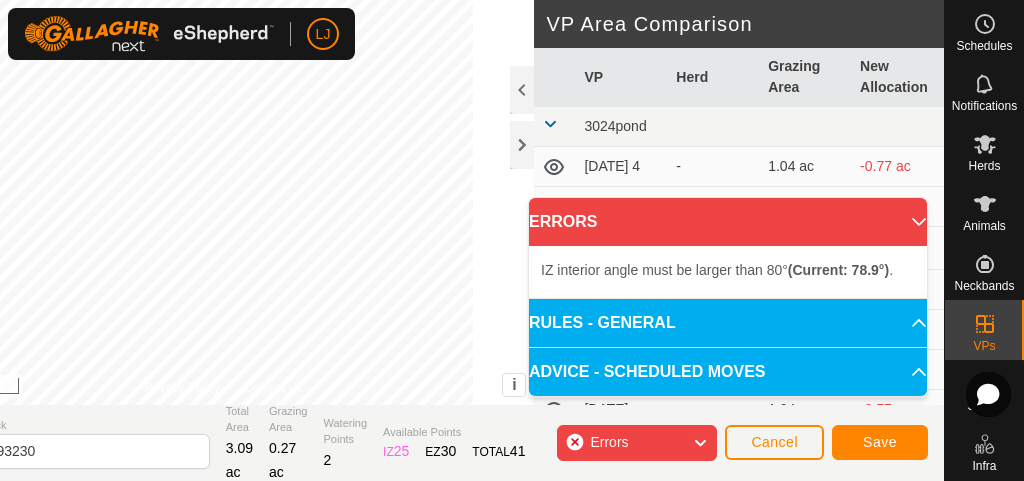 click on "LJ Schedules Notifications Herds Animals Neckbands VPs Status Infra Heatmap Help DRAW IZ EZ Delete Privacy Policy Contact Us + – ⇧ i This application includes HERE Maps. © 2024 HERE. All rights reserved. 100 ft VP Area Comparison VP Herd Grazing Area New Allocation 3024pond [DATE] 4 - 1.04 ac -0.77 ac [DATE] 4 - 1.04 ac -0.77 ac [DATE] 4 - 1.04 ac -0.77 ac [DATE] 1 - 1.04 ac -0.77 ac - 1.04 ac -0.77 ac - 1.04 ac -0.77 ac - 1.04 ac -0.77 ac - 1.04 ac -0.77 ac - 1.04 ac -0.77 ac Cows 1.04 ac -0.77 ac [DATE] start - 1.04 ac -0.77 ac 3040SW [DATE] GC final Calving 0.27 ac - 2025-08-01 new - 0.79 ac -0.52 ac [DATE] new - 1.14 ac -0.86 ac [DATE] new - 1.51 ac -1.24 ac [DATE] new - 1.83 ac -1.56 ac [DATE] new - 1.09 ac -0.82 ac [DATE] new - 0.82 ac -0.54 ac [DATE] - 0.02 ac +0.25 ac Virtual Paddock 3.09 ac 2" 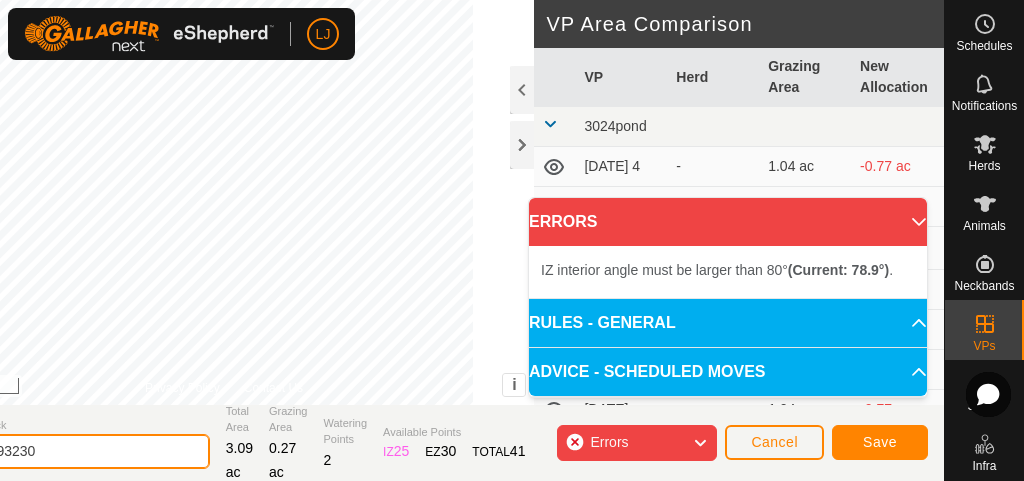 drag, startPoint x: 120, startPoint y: 452, endPoint x: 240, endPoint y: 439, distance: 120.70211 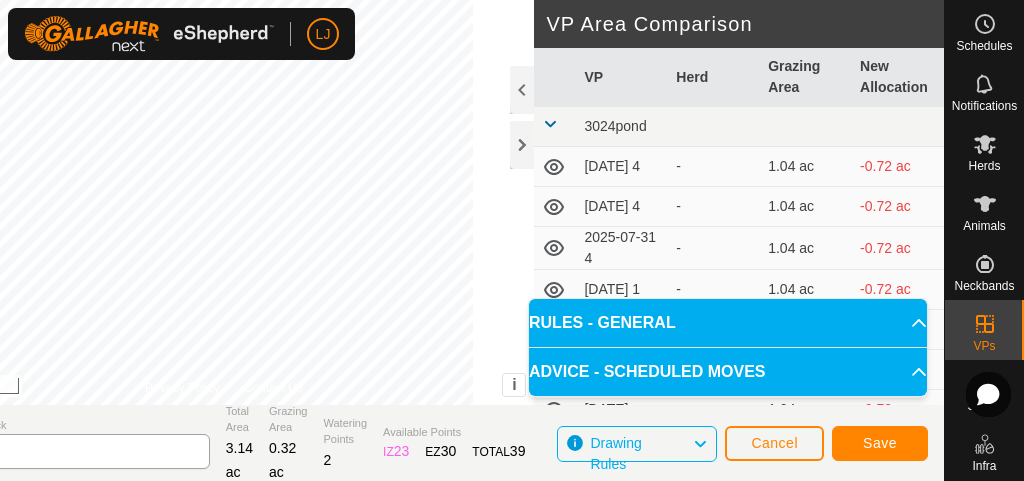 click on "Virtual Paddock [DATE] Total Area 3.14 ac Grazing Area 0.32 ac Watering Points 2 Available Points IZ 23 EZ 30 TOTAL 39 Drawing Rules Cancel Save" 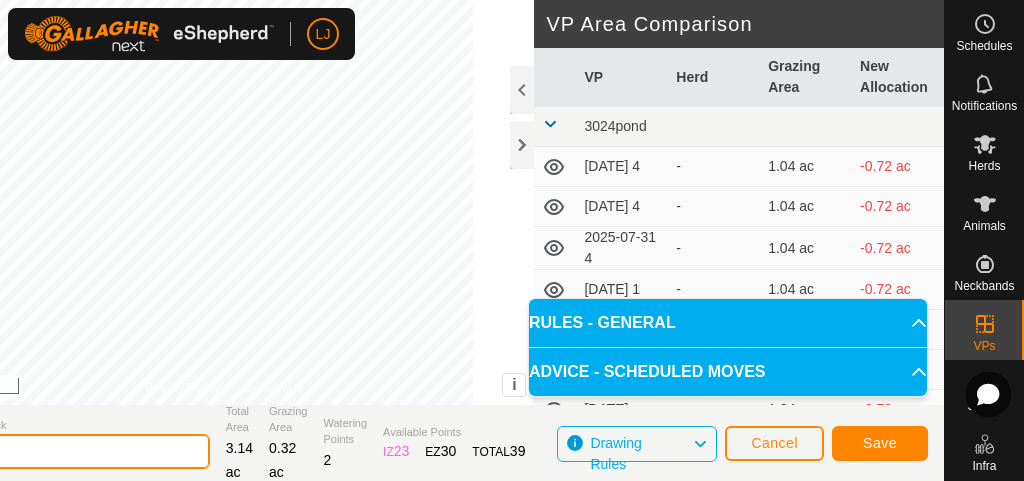 click on "[DATE]" 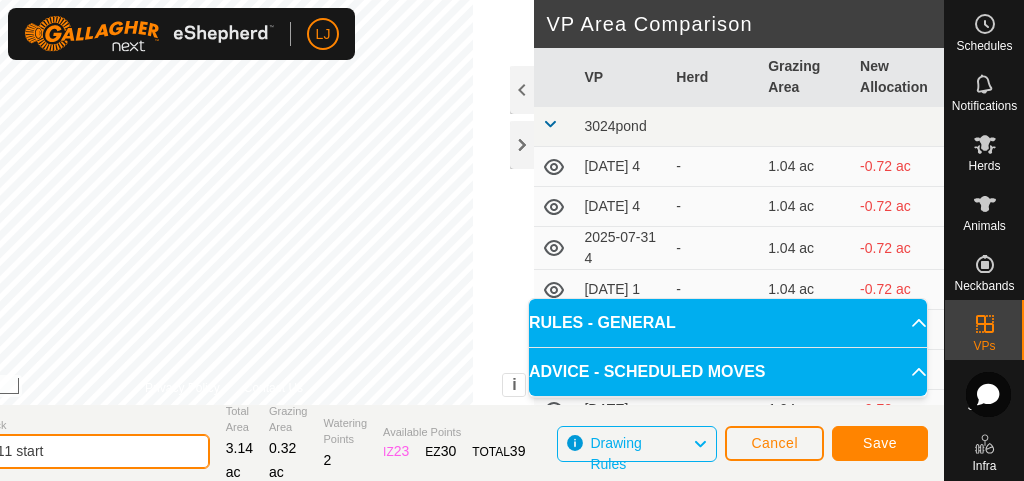 type on "2025-08-11 start" 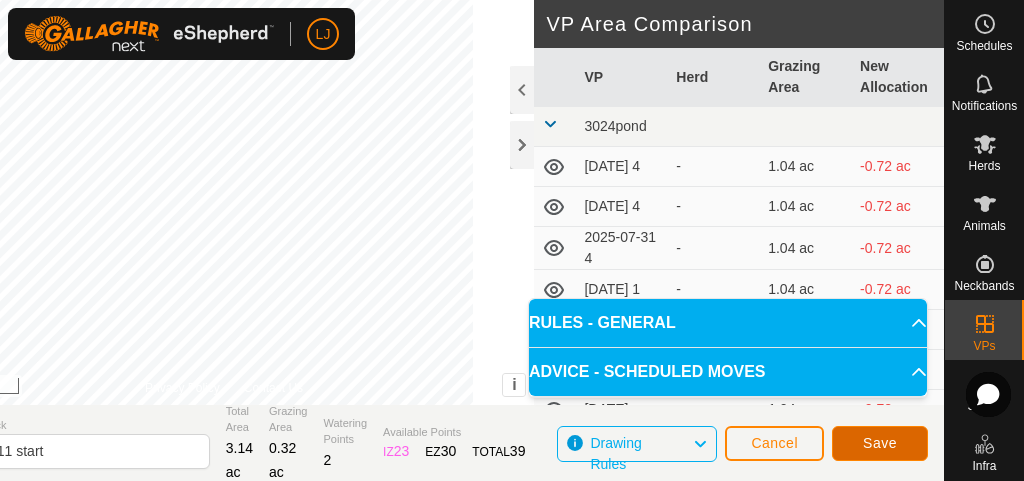 click on "Save" 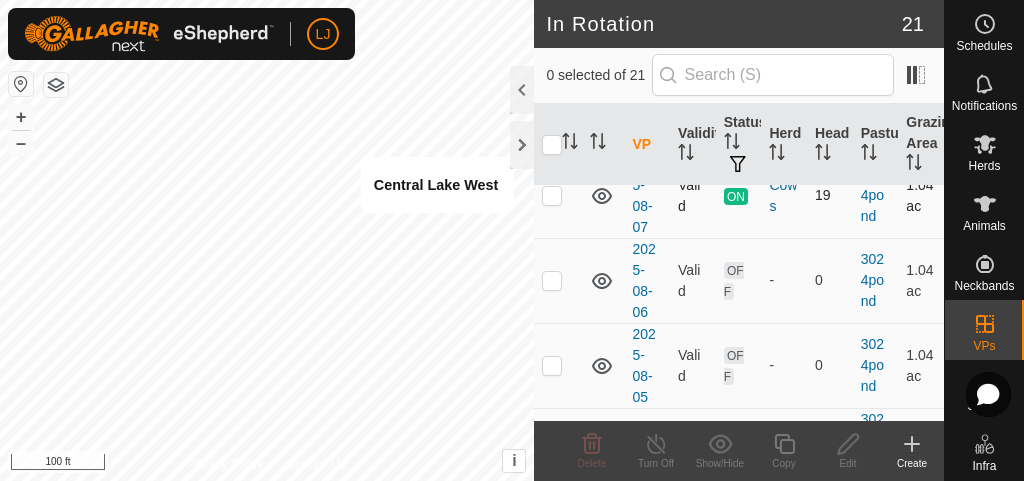 scroll, scrollTop: 0, scrollLeft: 0, axis: both 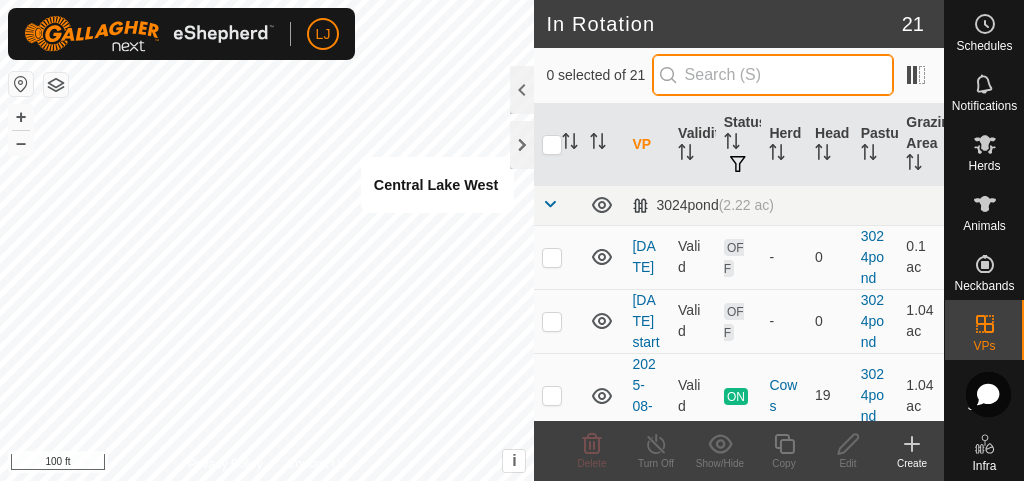 click at bounding box center [773, 75] 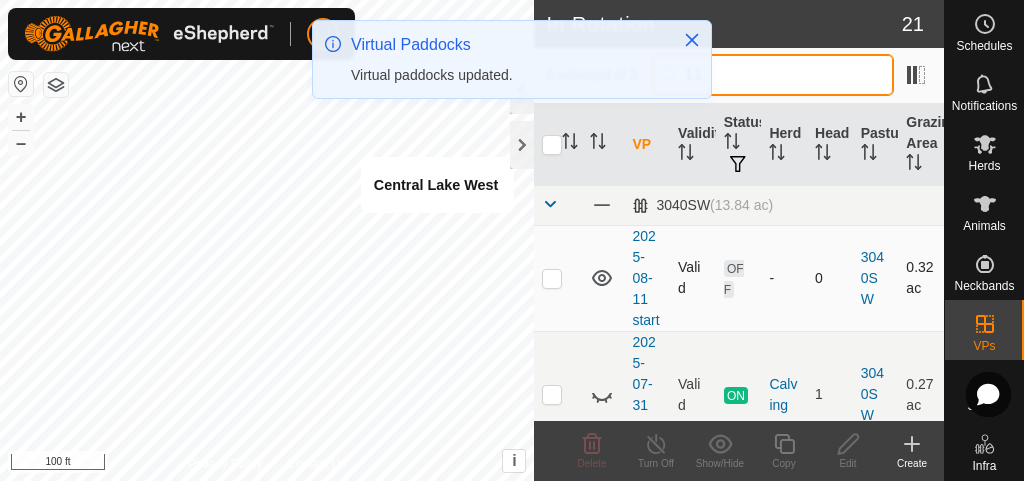 type on "11" 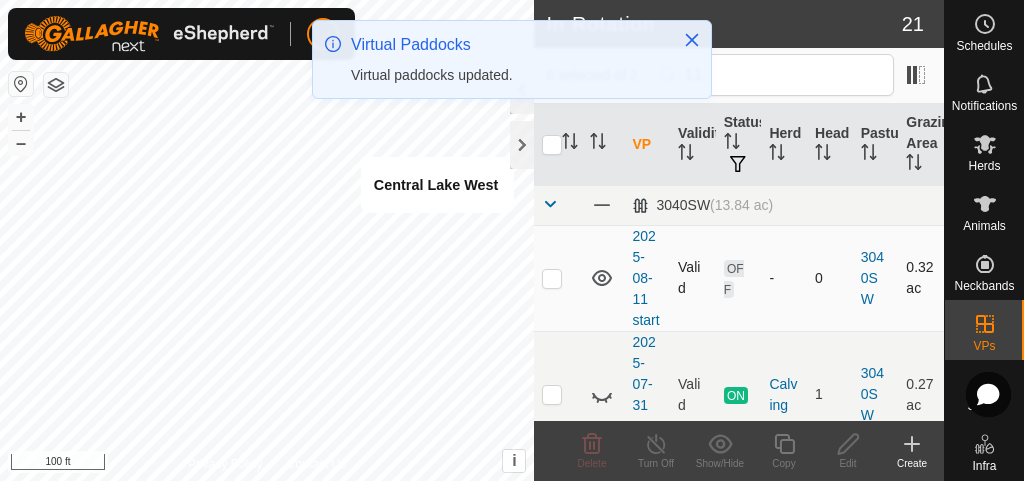 click at bounding box center [552, 278] 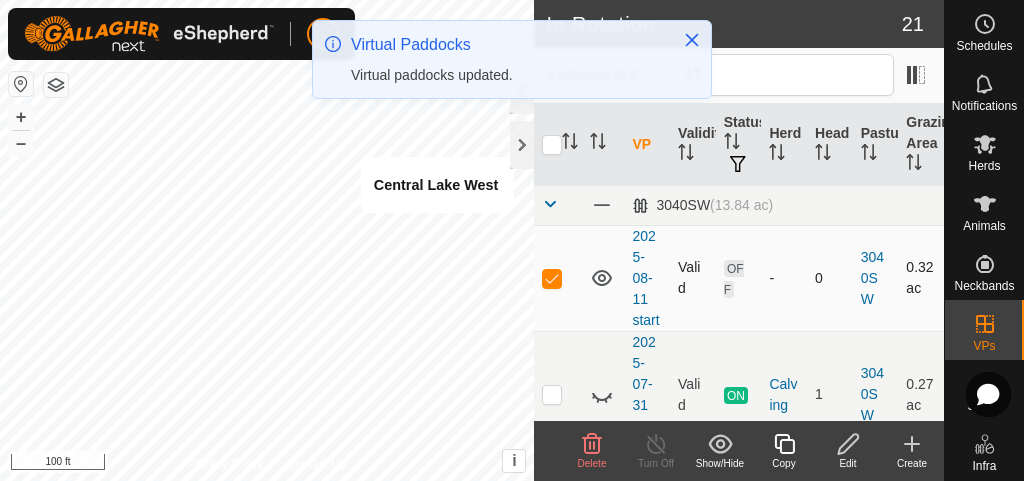 checkbox on "true" 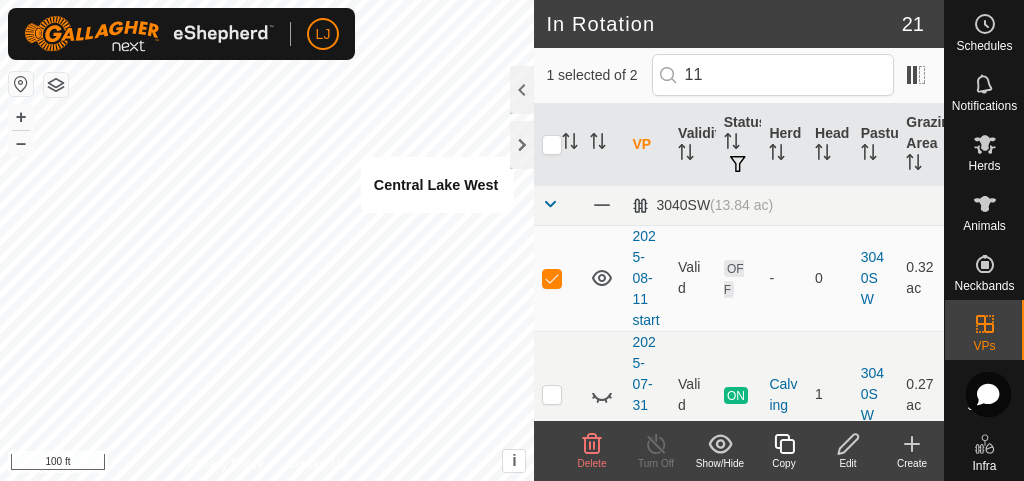 click 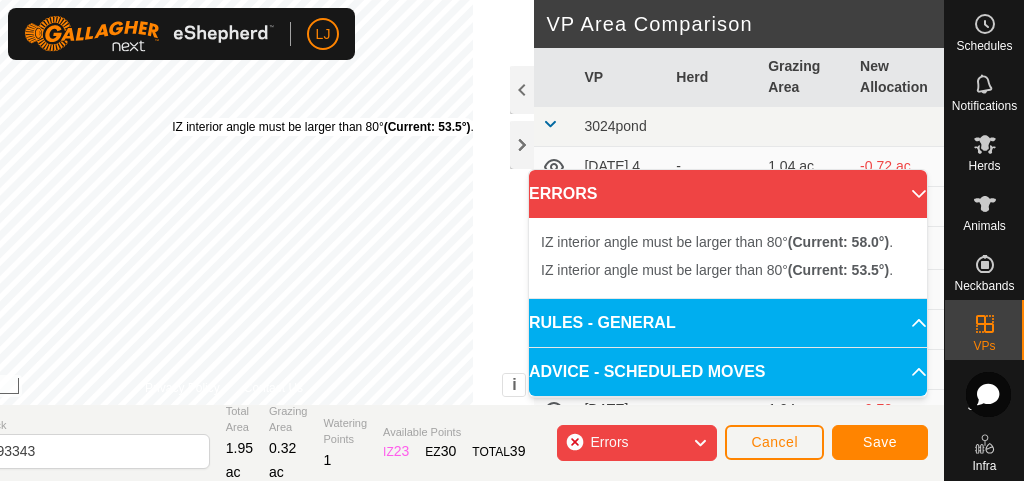 click on "IZ interior angle must be larger than 80° (Current: 53.5°) ." at bounding box center (323, 127) 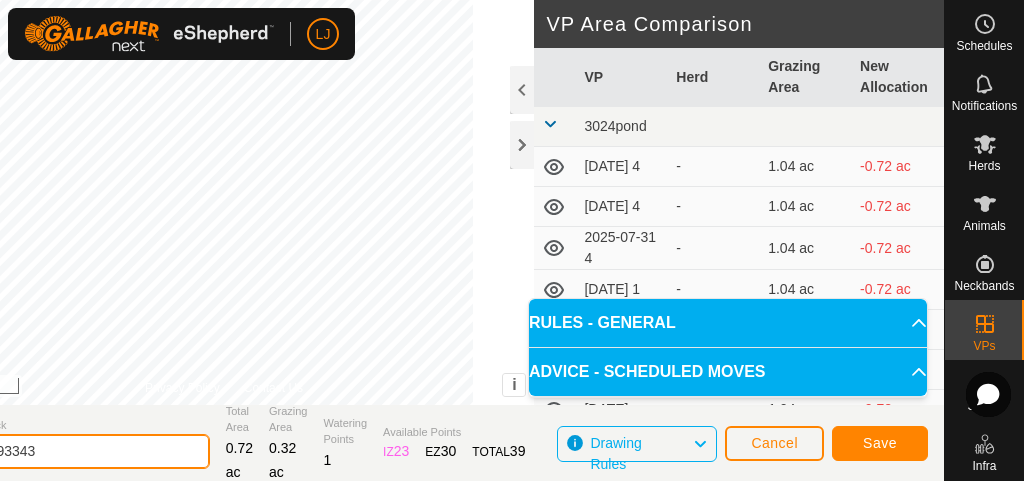 click on "[DATE] 193343" 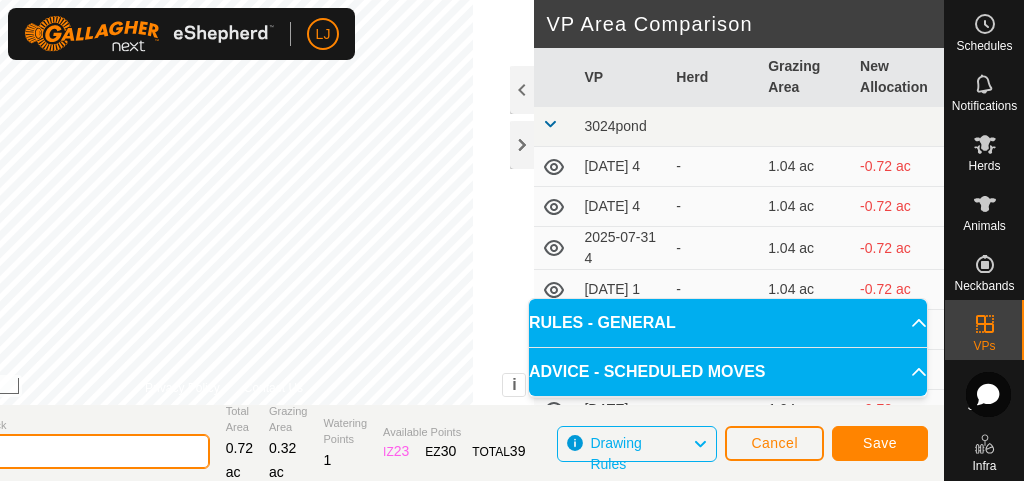 type on "[DATE]" 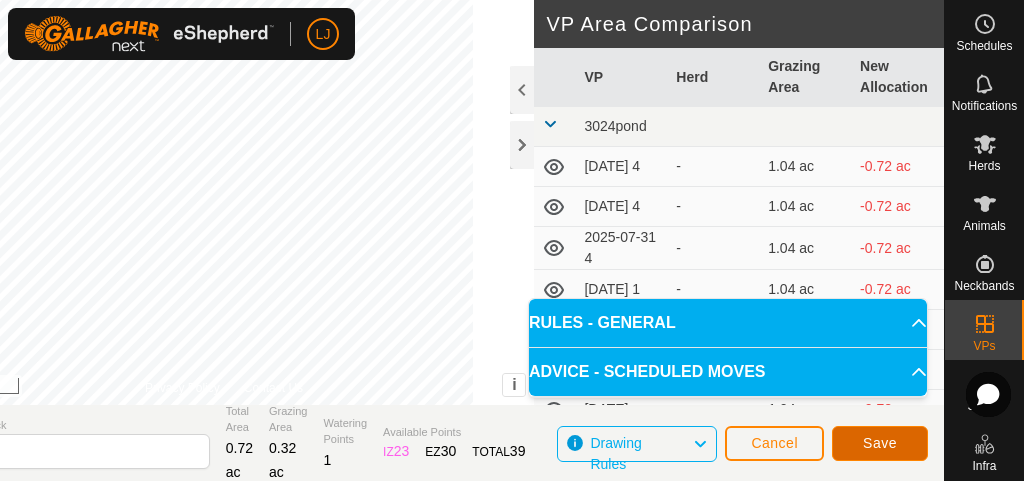 click on "Save" 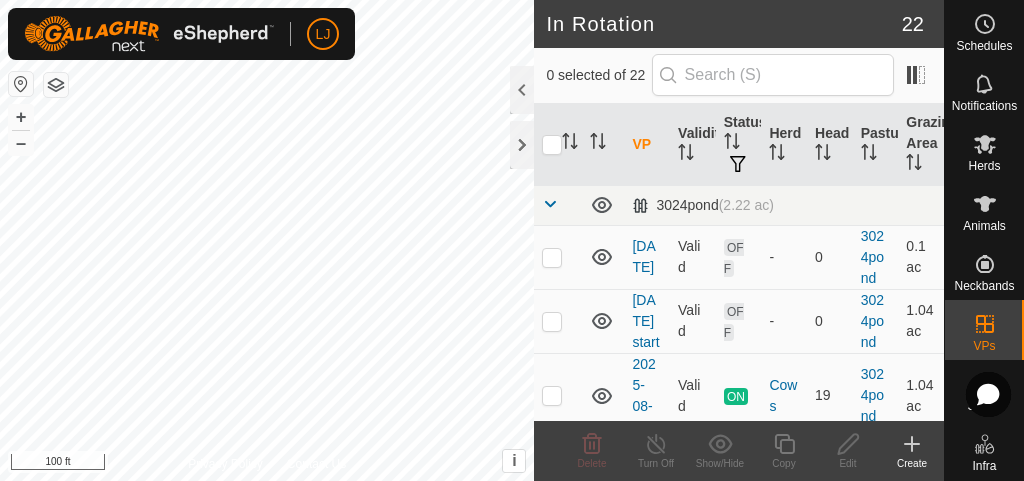 click 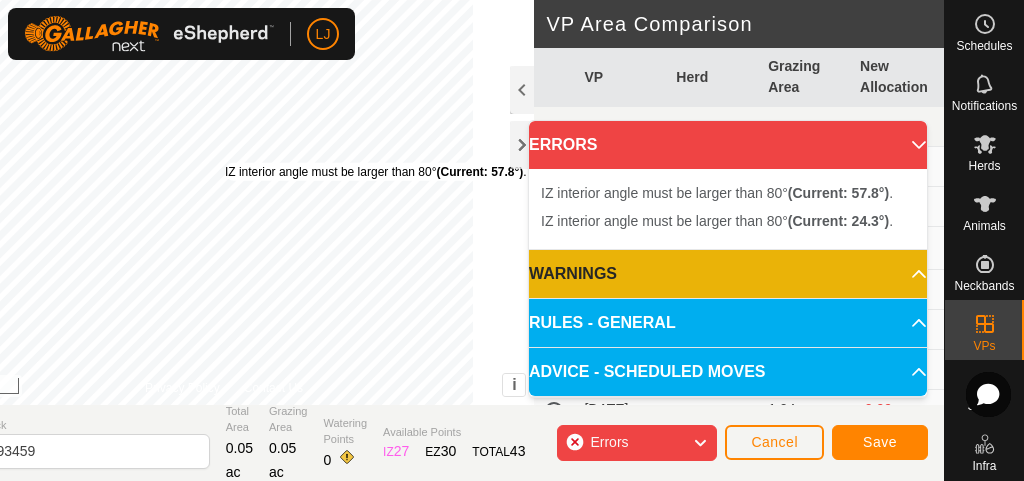 click on "IZ interior angle must be larger than 80° (Current: 57.8°) ." at bounding box center (376, 172) 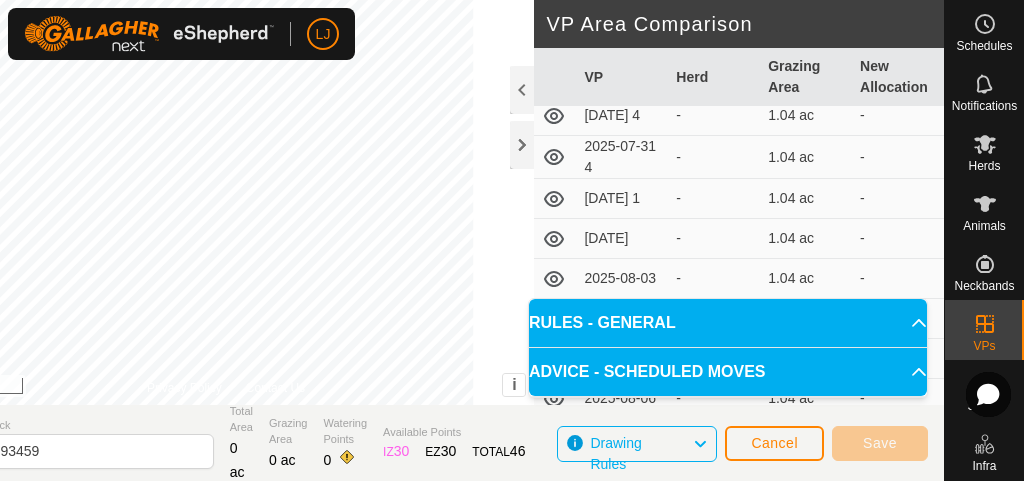 scroll, scrollTop: 0, scrollLeft: 0, axis: both 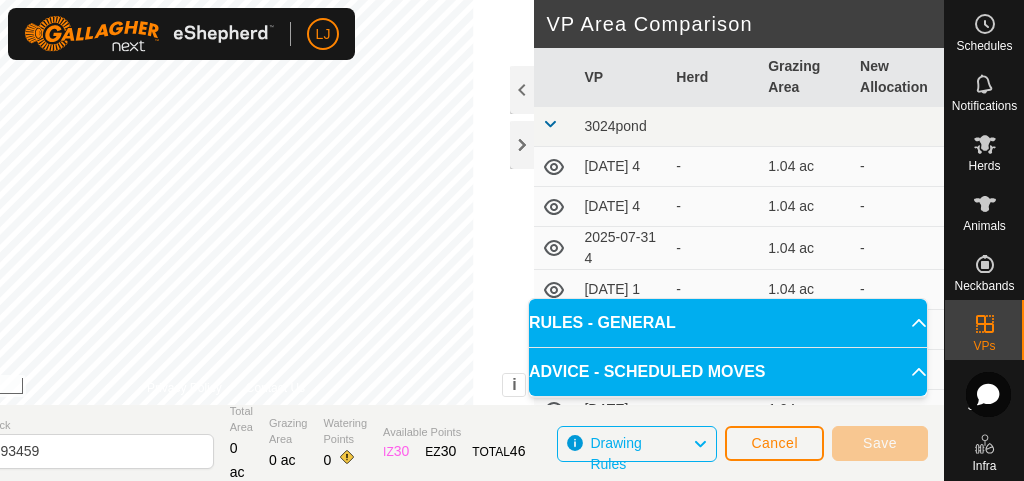 click at bounding box center (550, 124) 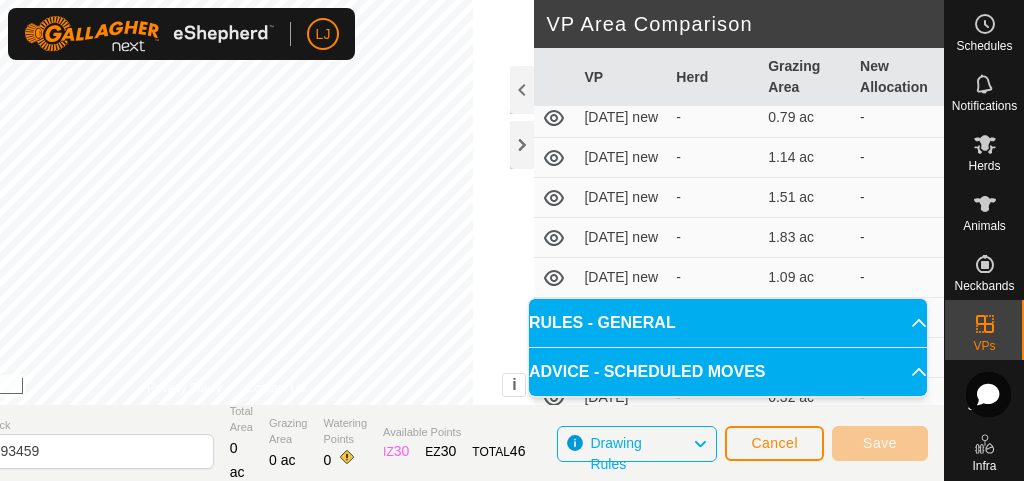 scroll, scrollTop: 153, scrollLeft: 0, axis: vertical 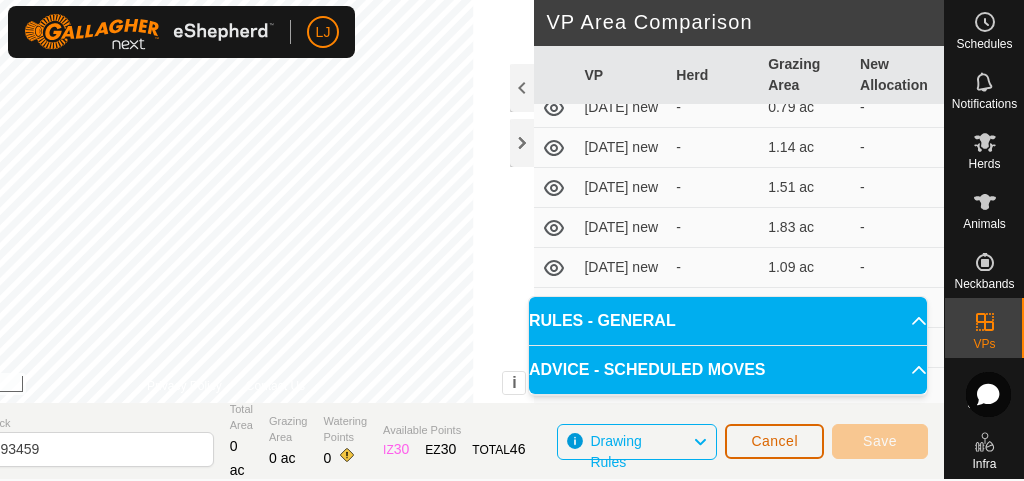 click on "Cancel" 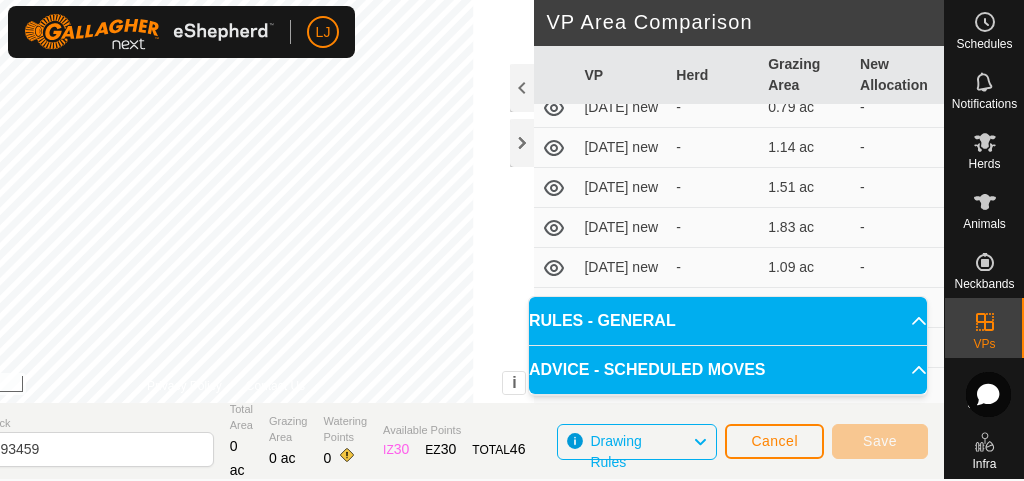 scroll, scrollTop: 0, scrollLeft: 0, axis: both 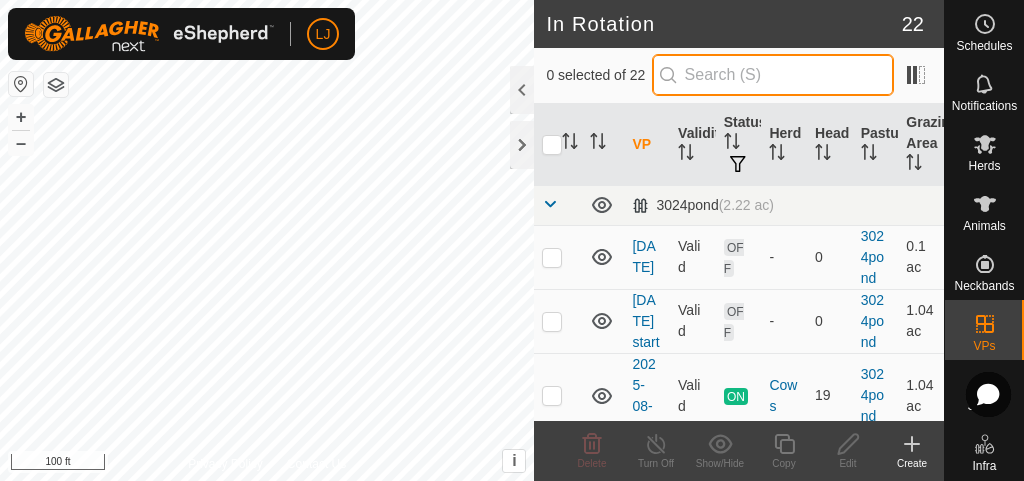 click at bounding box center [773, 75] 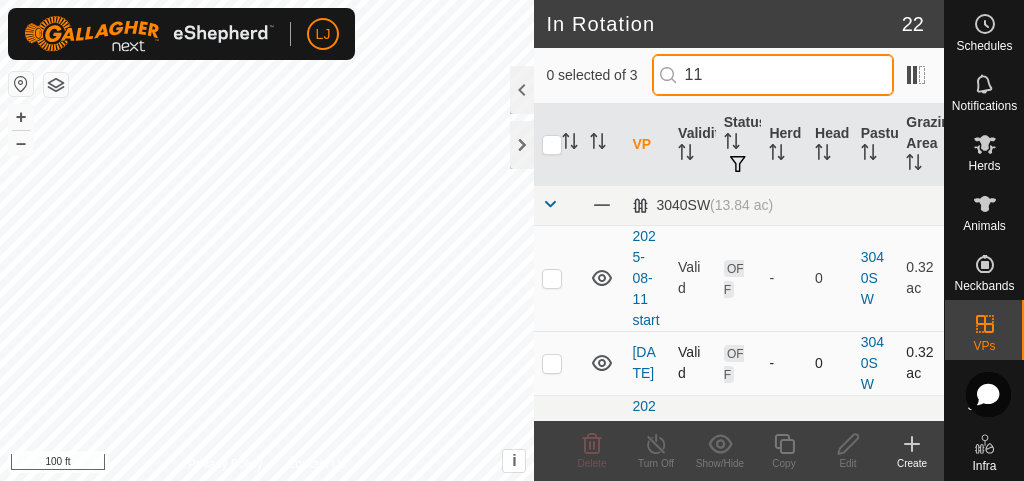 type on "11" 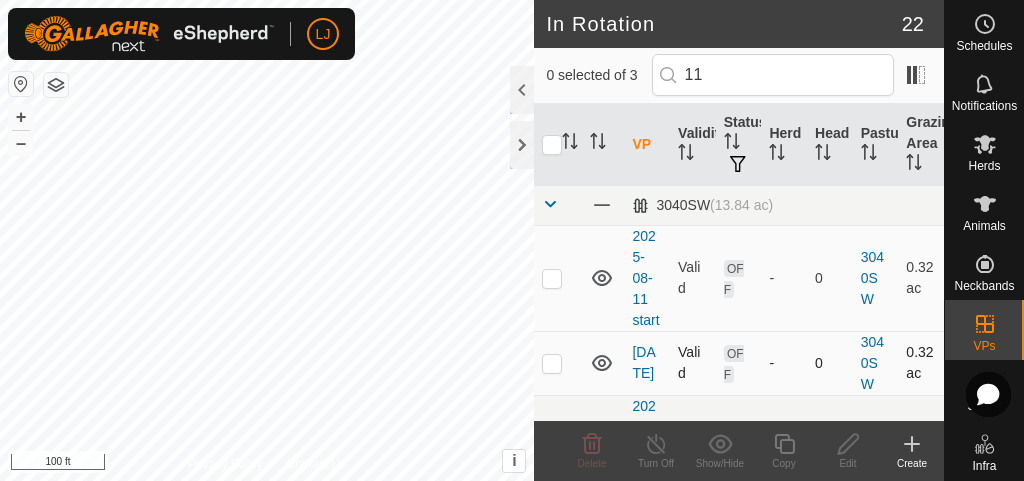 click at bounding box center [552, 363] 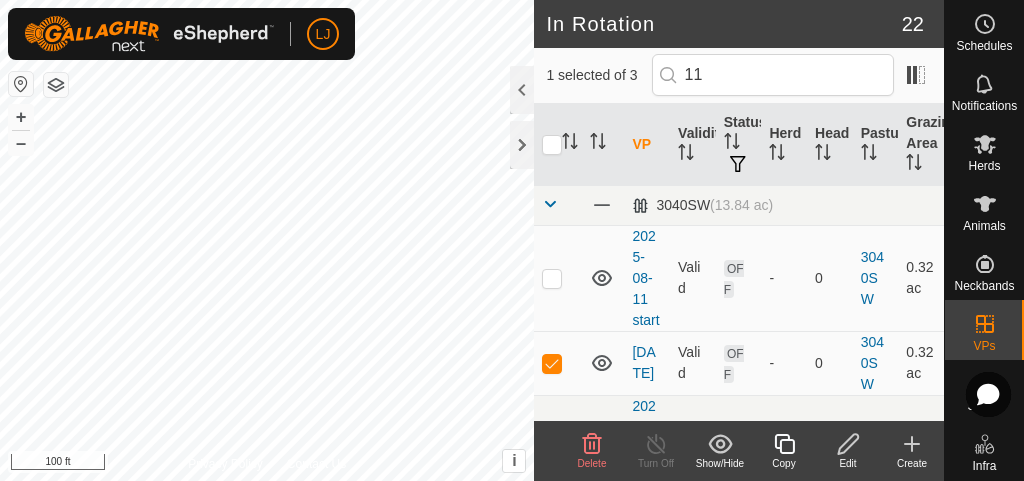 click 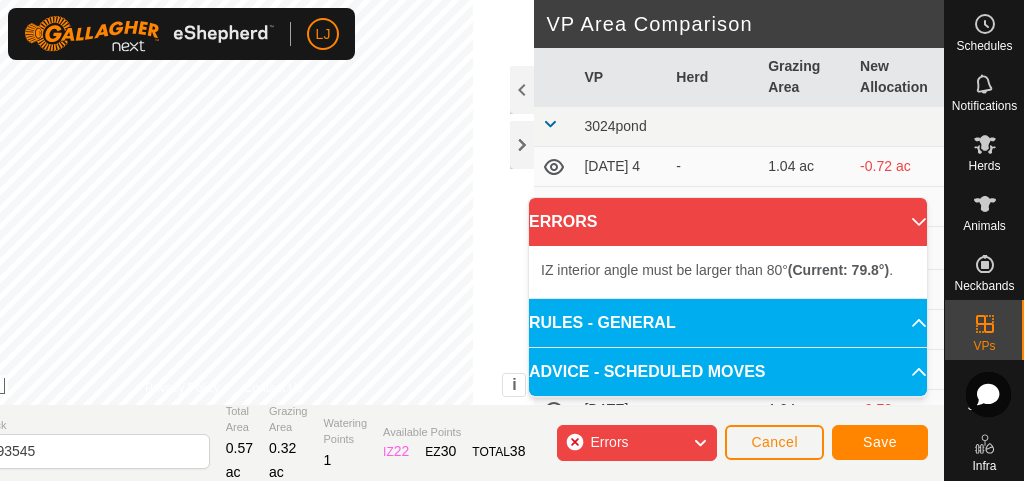 click 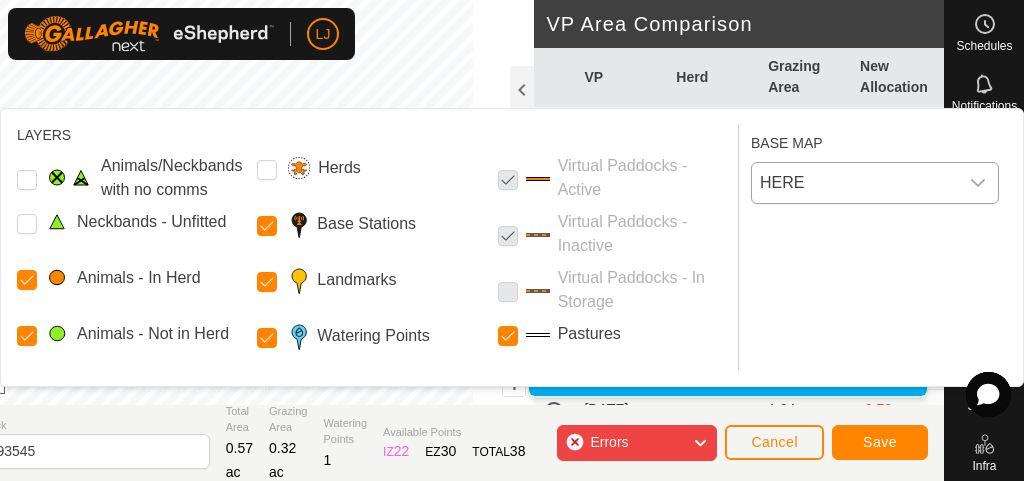 click on "HERE" at bounding box center (855, 183) 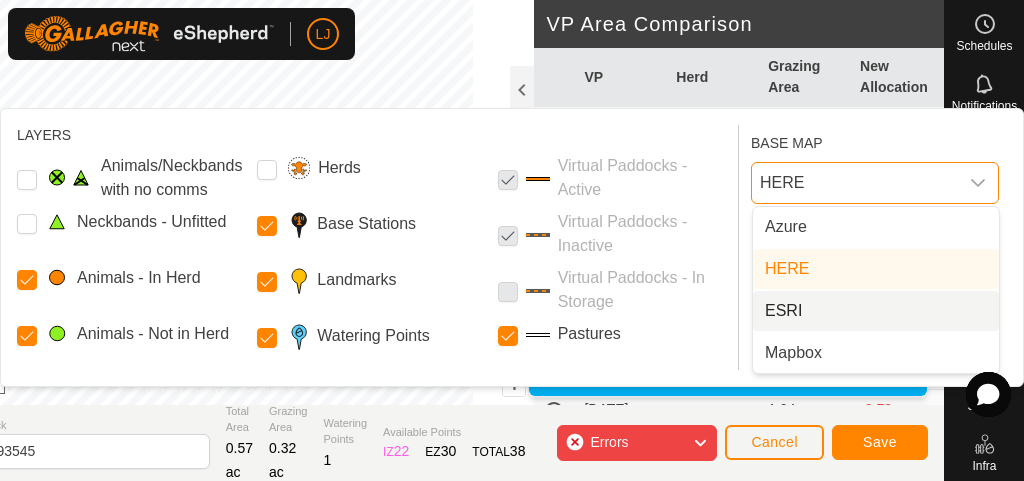 click on "ESRI" at bounding box center [876, 311] 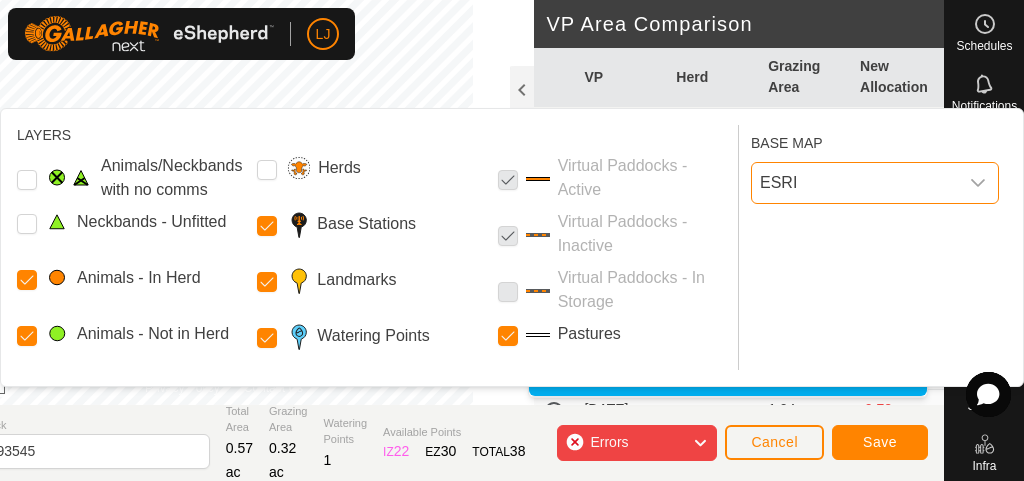 click on "ESRI" at bounding box center [855, 183] 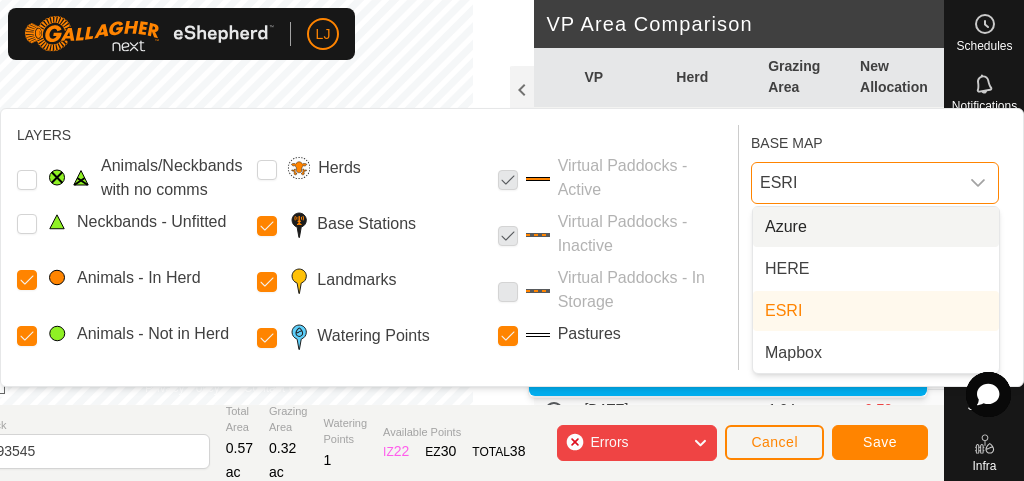 click on "Azure" at bounding box center (876, 227) 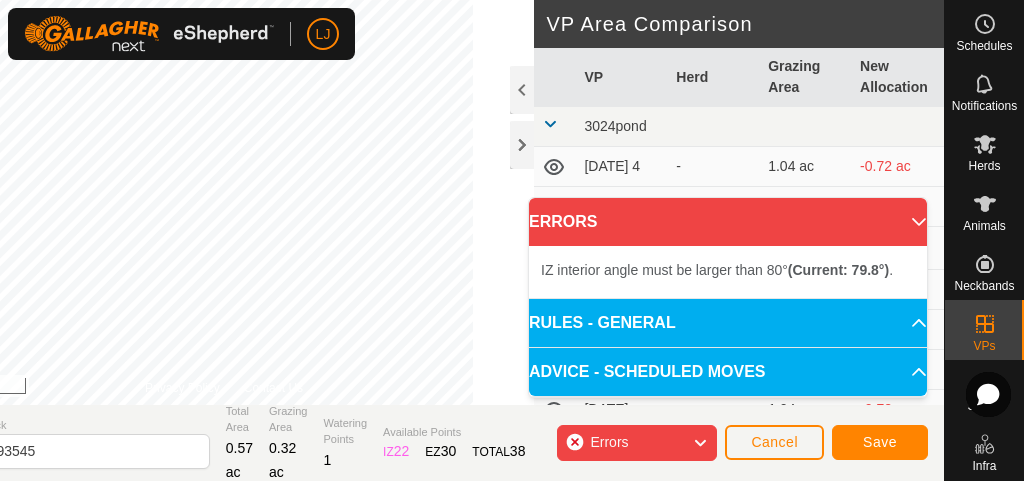 click 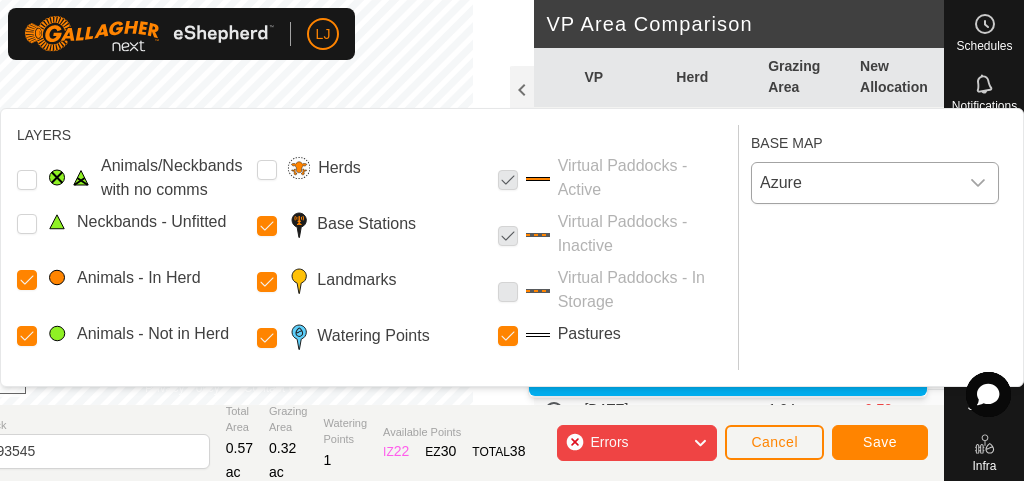 click on "Azure" at bounding box center (855, 183) 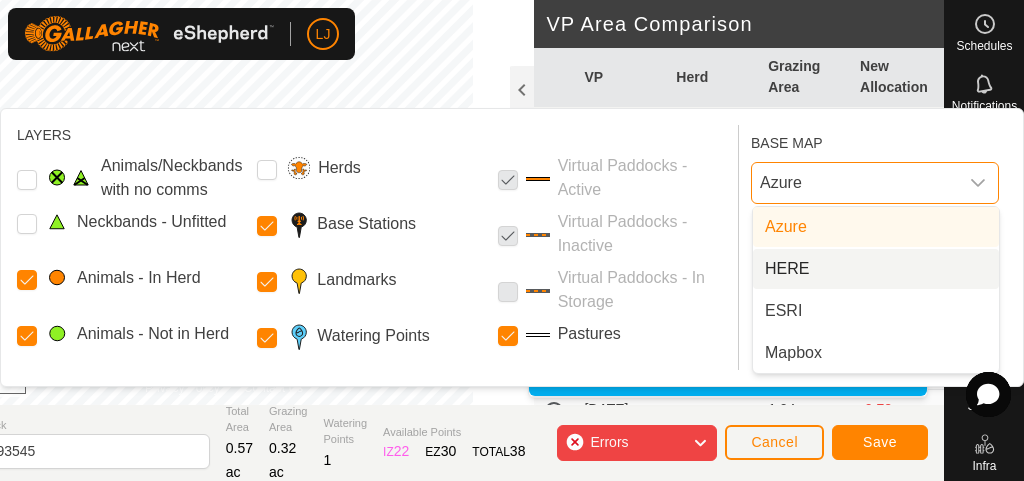 click on "HERE" at bounding box center (876, 269) 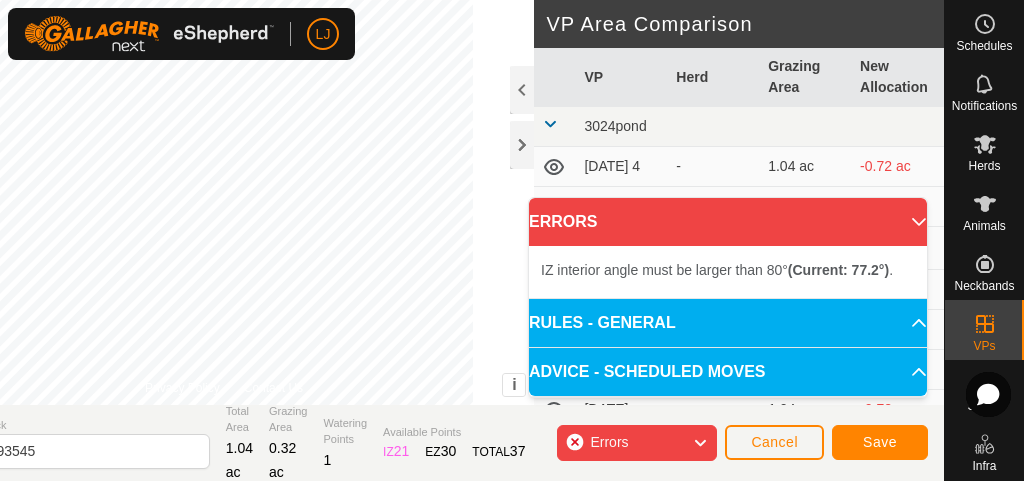 click on "DRAW IZ EZ Delete Privacy Policy Contact Us IZ interior angle must be larger than 80°  (Current: 47.9°) . + – ⇧ i This application includes HERE Maps. © 2024 HERE. All rights reserved. 50 ft VP Area Comparison     VP   Herd   Grazing Area   New Allocation  3024pond  2025-07-28 4  -  1.04 ac  -0.72 ac  2025-07-30 4  -  1.04 ac  -0.72 ac  2025-07-31 4  -  1.04 ac  -0.72 ac  2025-08-01 1  -  1.04 ac  -0.72 ac  2025-08-02  -  1.04 ac  -0.72 ac  2025-08-03  -  1.04 ac  -0.72 ac  2025-08-04  -  1.04 ac  -0.72 ac  2025-08-05  -  1.04 ac  -0.72 ac  2025-08-06  -  1.04 ac  -0.72 ac  2025-08-07   Cows   1.04 ac  -0.72 ac  2025-08-09 start  -  1.04 ac  -0.72 ac  2025-08-10  -  0.1 ac  +0.22 ac  3040SW  2025-07-31 GC final   Calving   0.27 ac  +0.05 ac  2025-08-01 new  -  0.79 ac  -0.47 ac  2025-08-02 new  -  1.14 ac  -0.82 ac  2025-08-03 new  -  1.51 ac  -1.19 ac  2025-08-04 new  -  1.83 ac  -1.51 ac  2025-08-05 new  -  1.09 ac  -0.77 ac  2025-08-06 new  -  0.82 ac  -0.49 ac  2025-08-09  -  0.02 ac  +0.3 ac -  -" 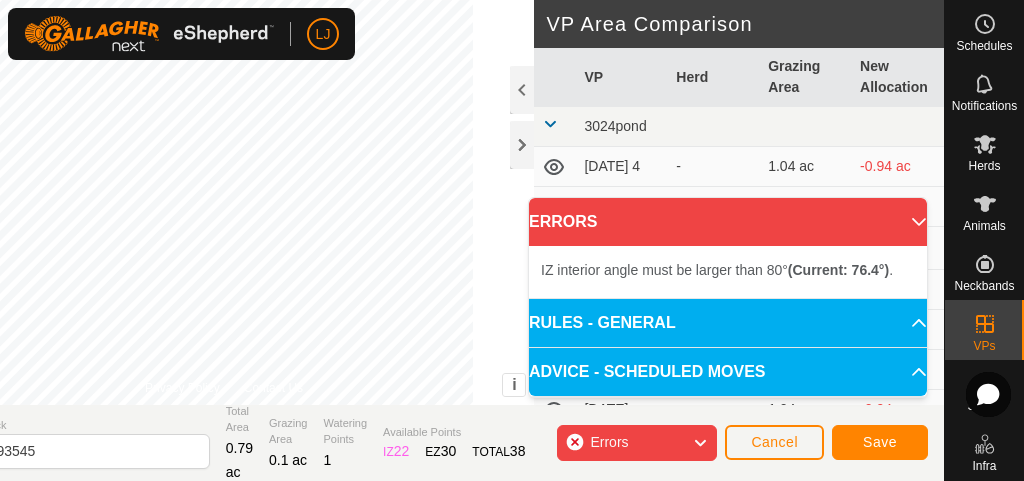 click on "DRAW IZ EZ Delete Privacy Policy Contact Us IZ interior angle must be larger than 80° (Current: 76.9°) . + – ⇧ i This application includes HERE Maps. © 2024 HERE. All rights reserved. 50 ft VP Area Comparison VP Herd Grazing Area New Allocation 3024pond [DATE] 4 - 1.04 ac -0.94 ac [DATE] 4 - 1.04 ac -0.94 ac [DATE] 4 - 1.04 ac -0.94 ac [DATE] 1 - 1.04 ac -0.94 ac - 1.04 ac -0.94 ac - 1.04 ac -0.94 ac - 1.04 ac -0.94 ac - 1.04 ac -0.94 ac - 1.04 ac -0.94 ac Cows 1.04 ac -0.94 ac [DATE] start - 1.04 ac -0.94 ac [DATE] - 0.1 ac - 3040SW [DATE] GC final Calving 0.27 ac -0.17 ac [DATE] new - 0.79 ac -0.69 ac [DATE] new - 1.14 ac -1.04 ac [DATE] new - 1.51 ac -1.41 ac [DATE] new - 1.83 ac -1.73 ac [DATE] new - 1.09 ac -0.99 ac [DATE] new - 0.82 ac -0.72 ac [DATE] - 0.02 ac +0.07 ac - -0.22 ac" 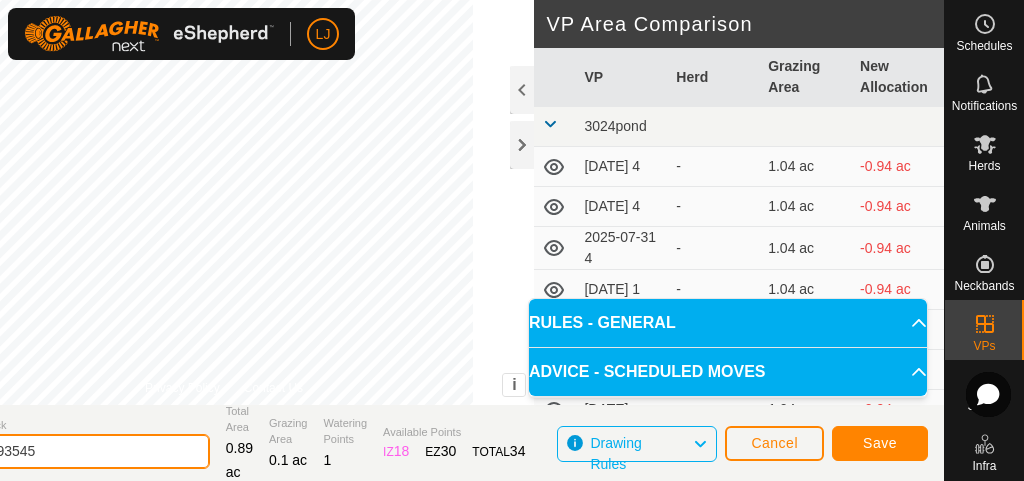 drag, startPoint x: 57, startPoint y: 453, endPoint x: 272, endPoint y: 418, distance: 217.83022 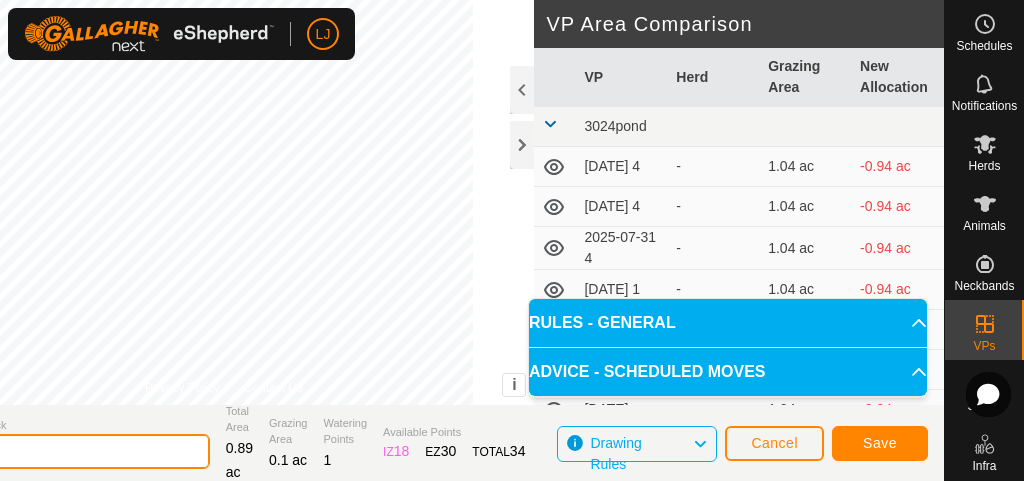 type on "[DATE]" 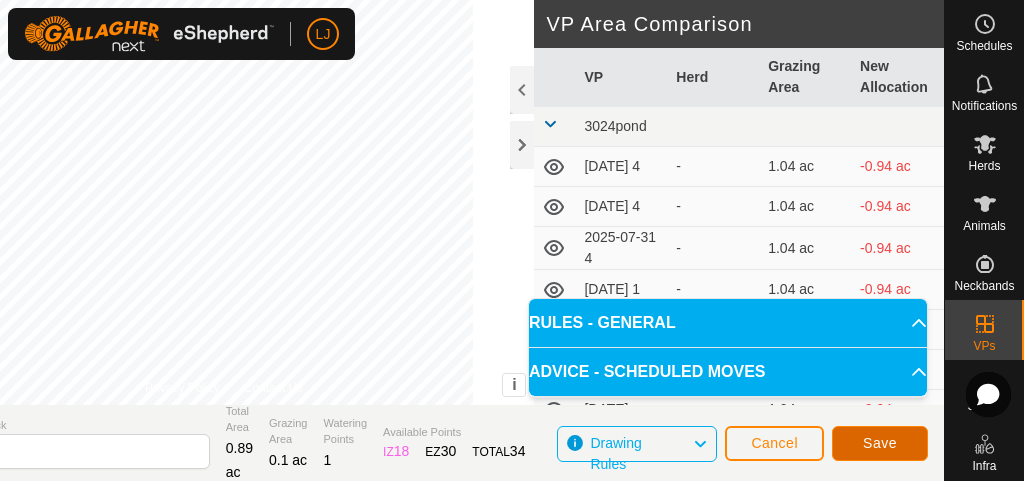 click on "Save" 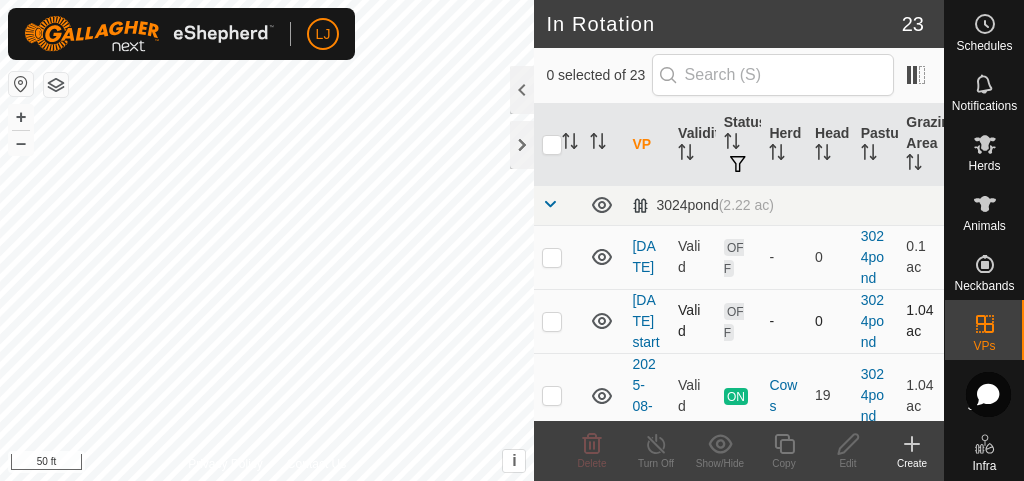 click at bounding box center (552, 321) 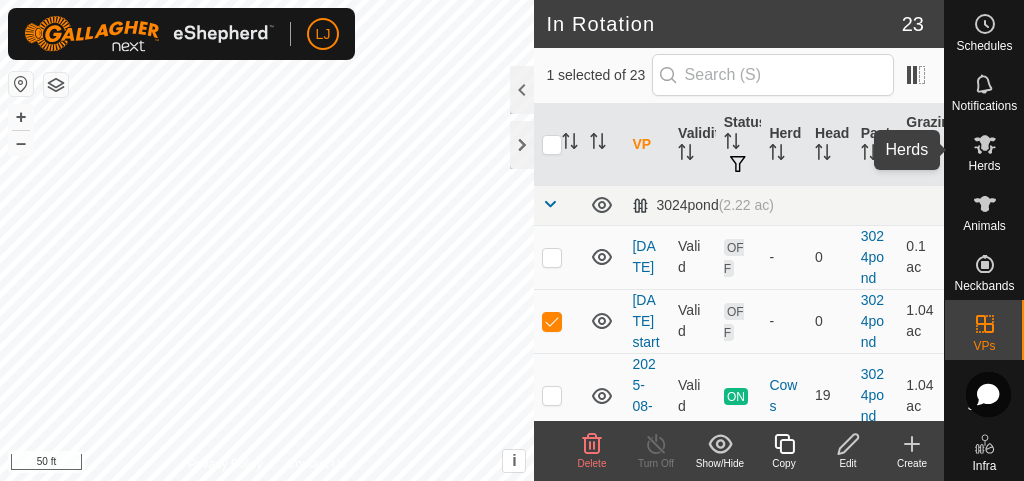 click on "Herds" at bounding box center [984, 166] 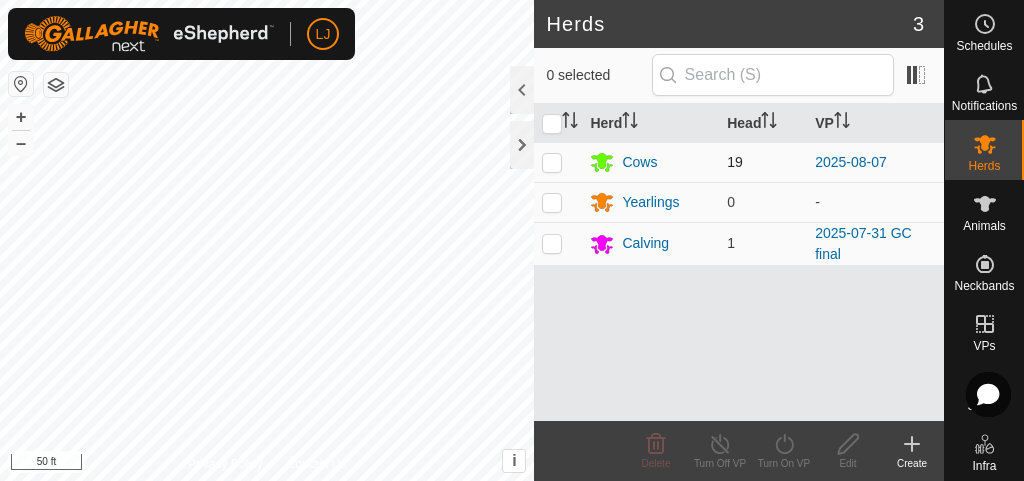 click at bounding box center [552, 162] 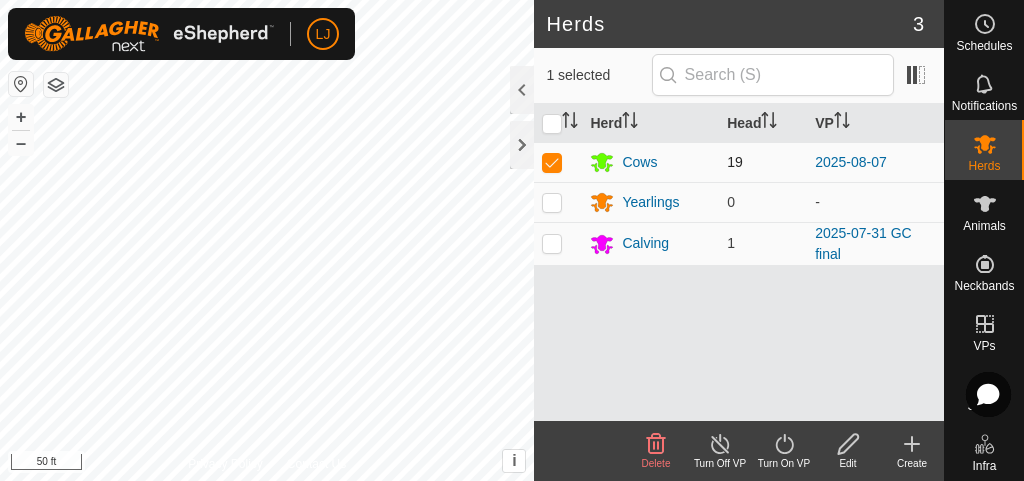 checkbox on "true" 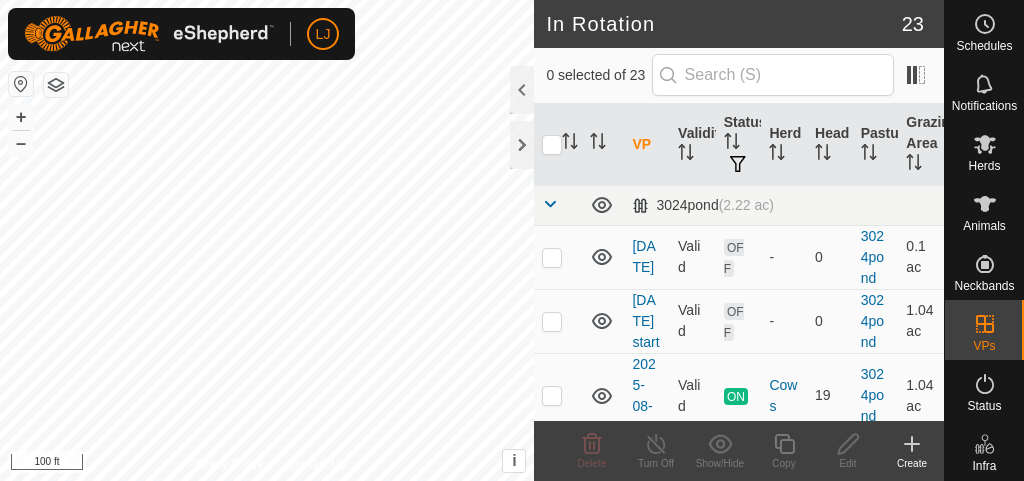scroll, scrollTop: 0, scrollLeft: 0, axis: both 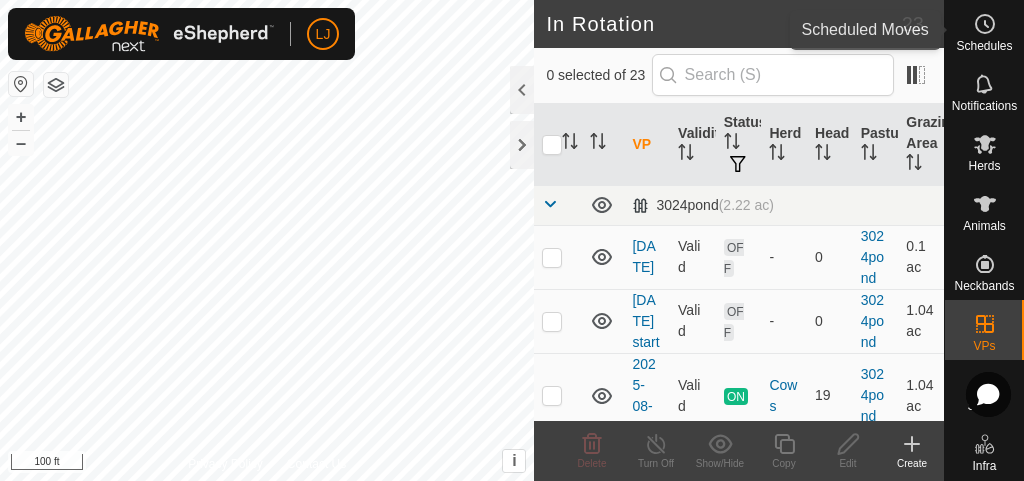 click on "Schedules" at bounding box center [984, 46] 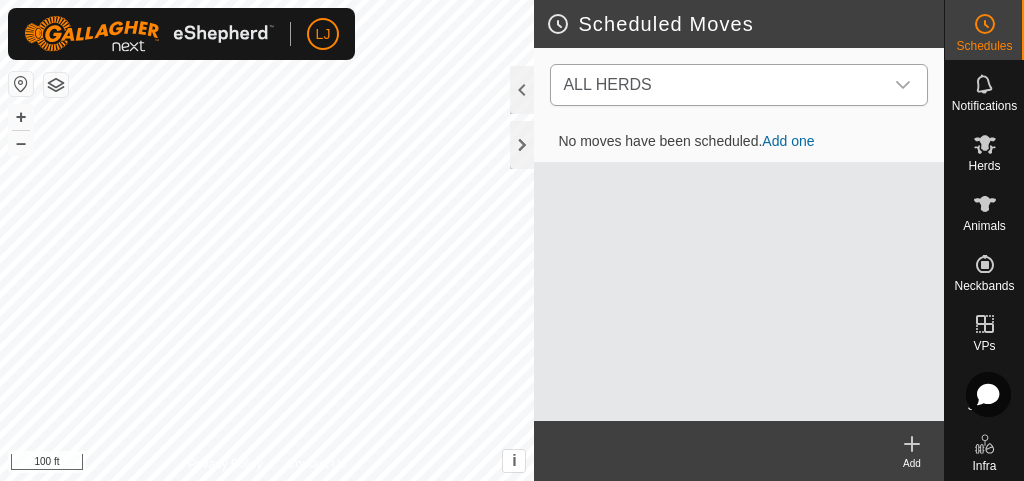 click on "ALL HERDS" at bounding box center [607, 84] 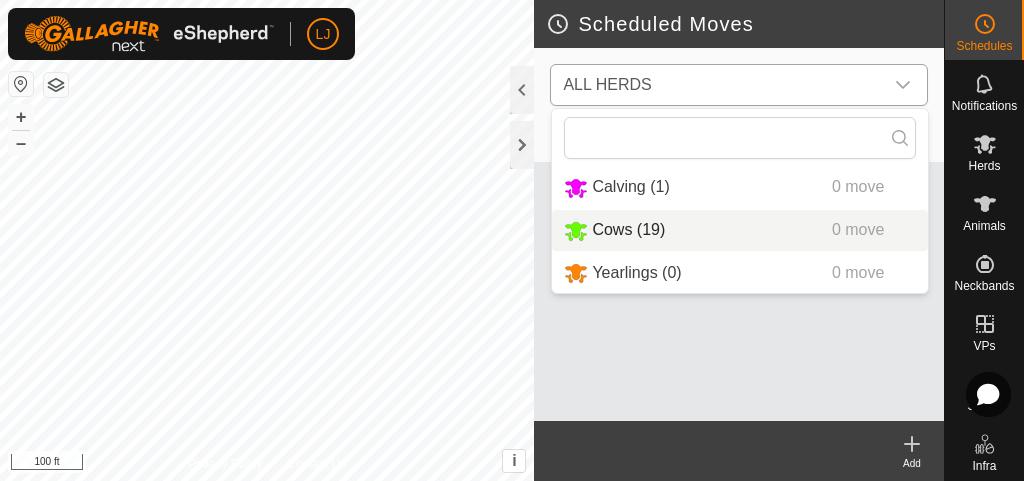 click on "Cows (19) 0 move" at bounding box center [740, 230] 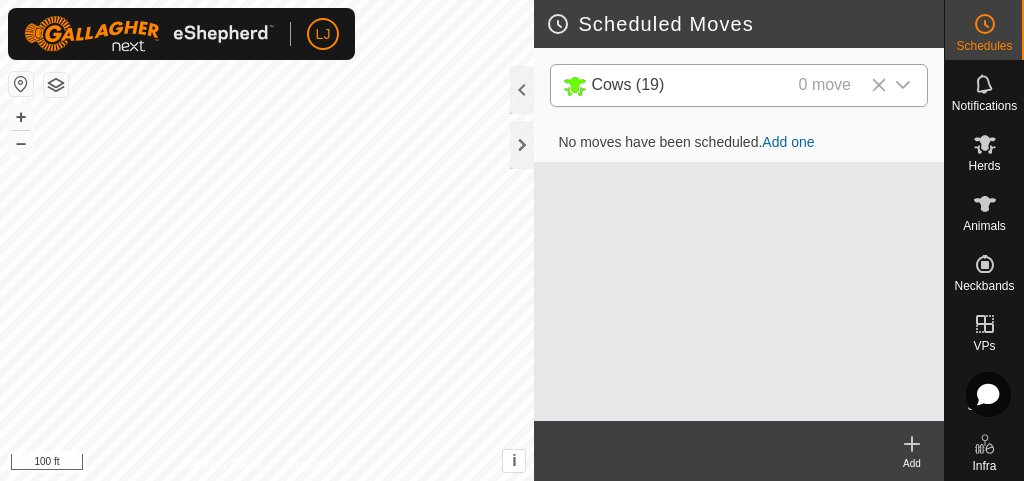 scroll, scrollTop: 0, scrollLeft: 0, axis: both 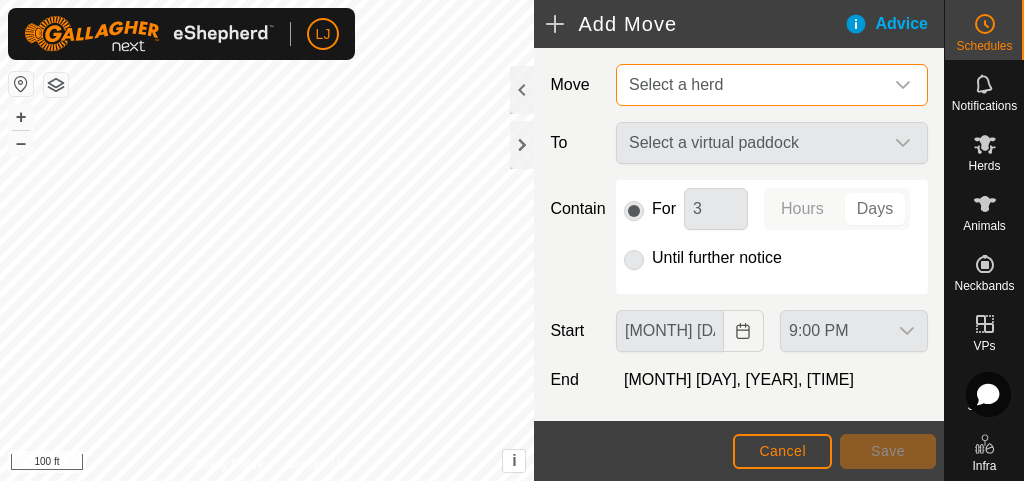 click on "Select a herd" at bounding box center [752, 85] 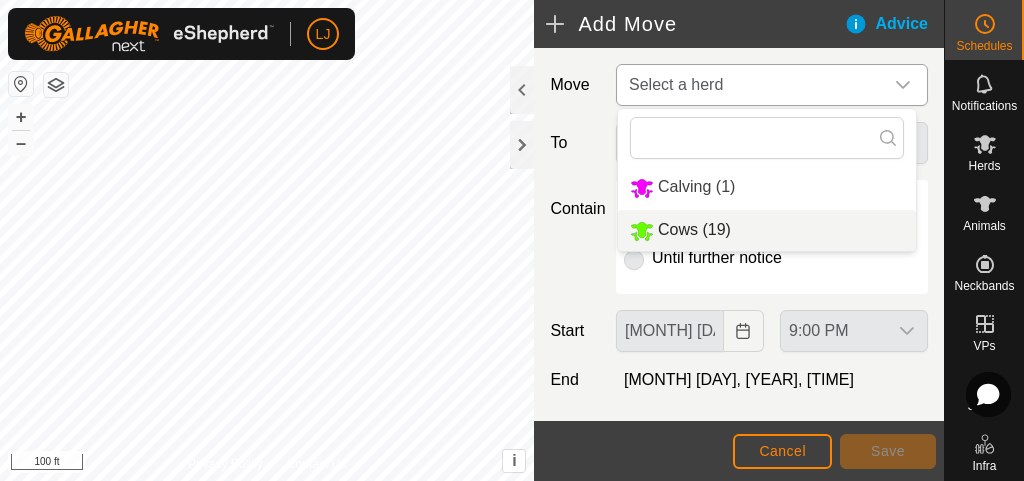 click on "Cows (19)" at bounding box center (767, 230) 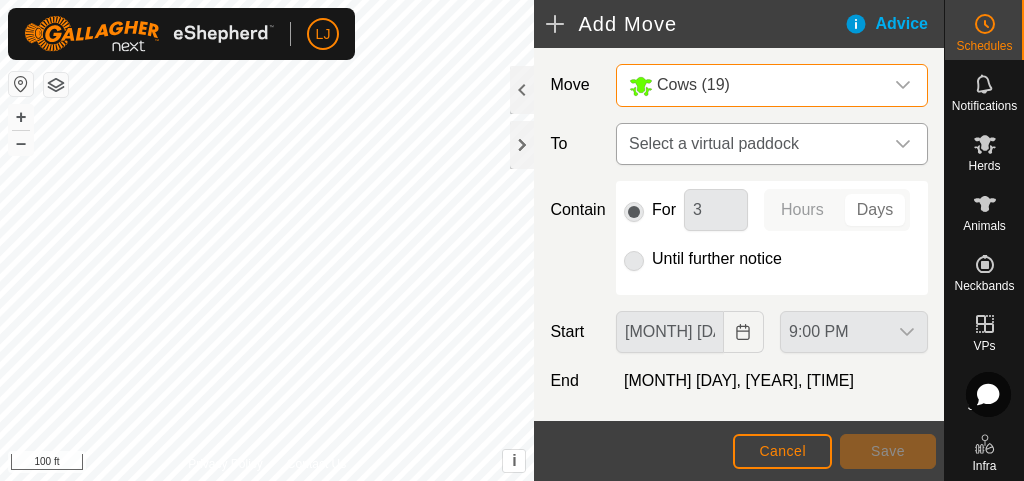 click on "Select a virtual paddock" at bounding box center [752, 144] 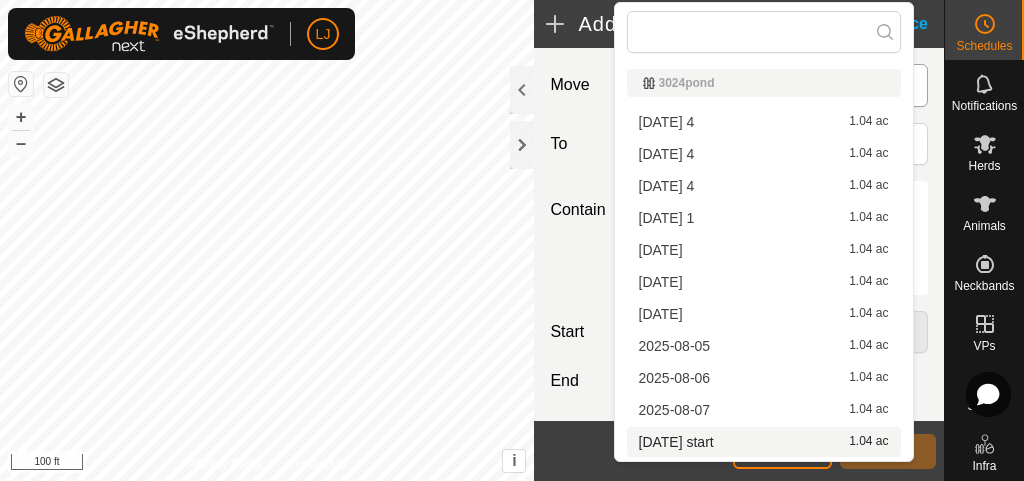 click on "[DATE] start  1.04 ac" at bounding box center [764, 442] 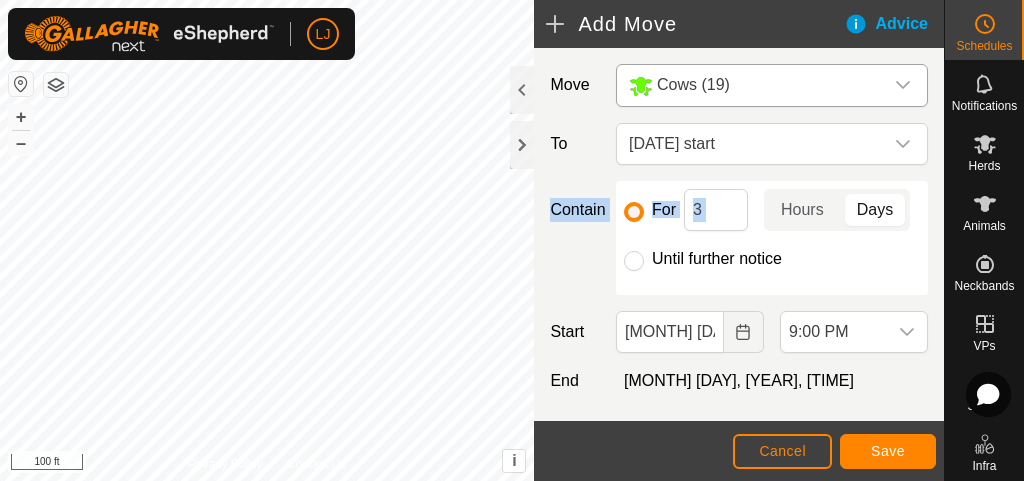 drag, startPoint x: 560, startPoint y: 314, endPoint x: 552, endPoint y: 236, distance: 78.40918 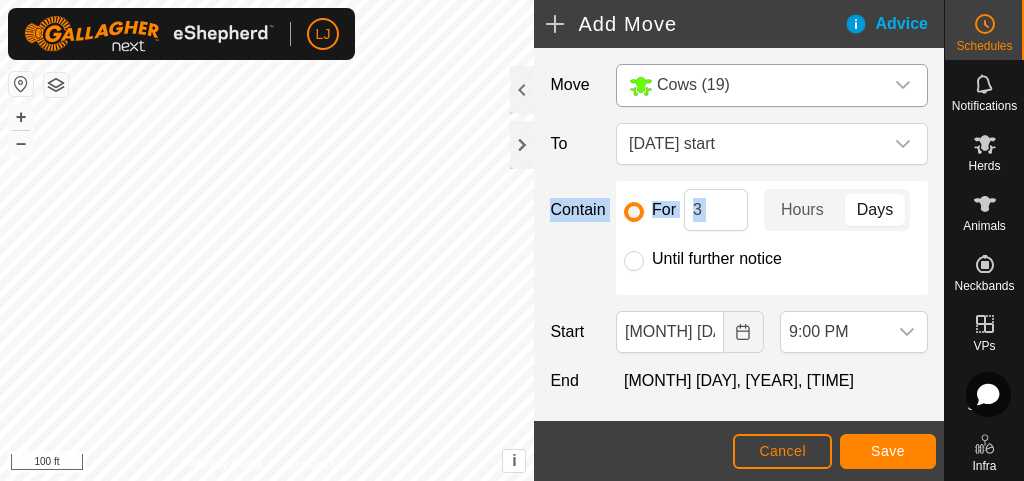 click on "Contain For 3 Hours Days Until further notice" 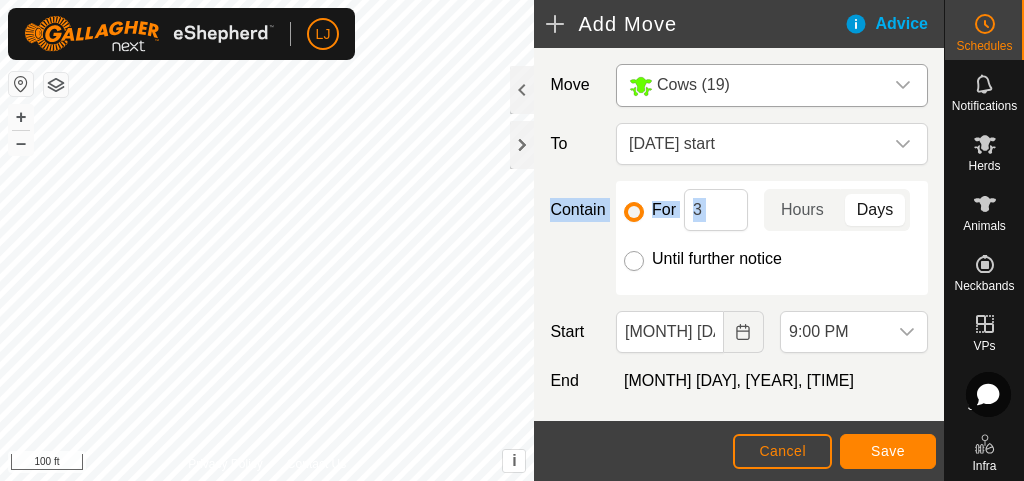 click on "Until further notice" at bounding box center [634, 261] 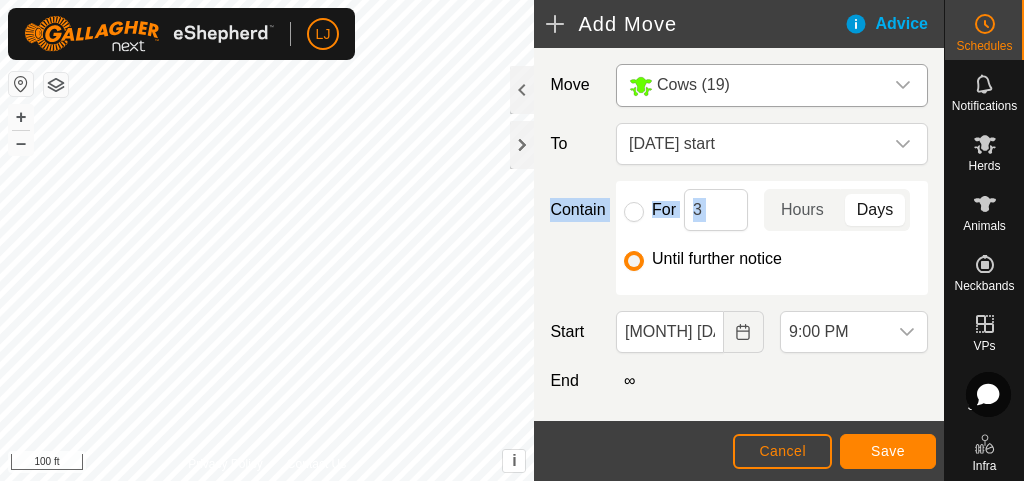 click on "Contain For 3 Hours Days Until further notice" 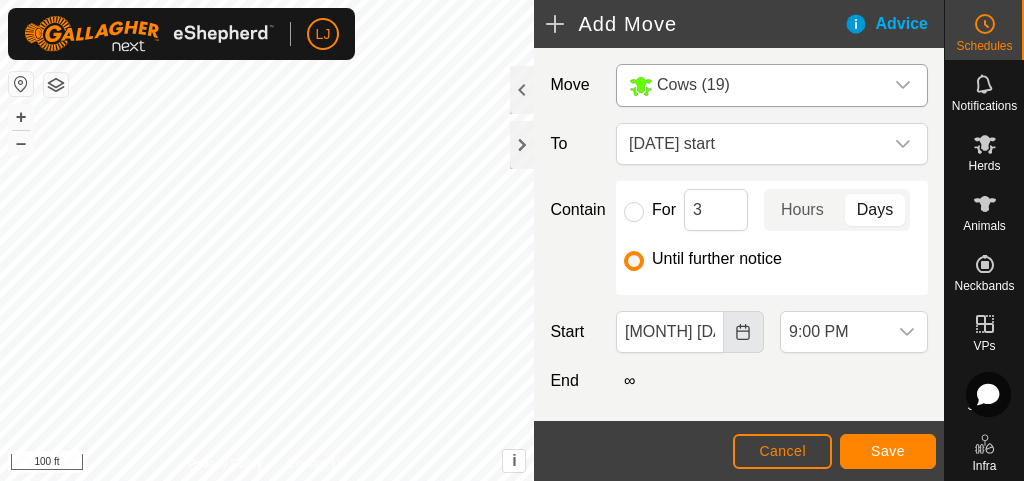 click 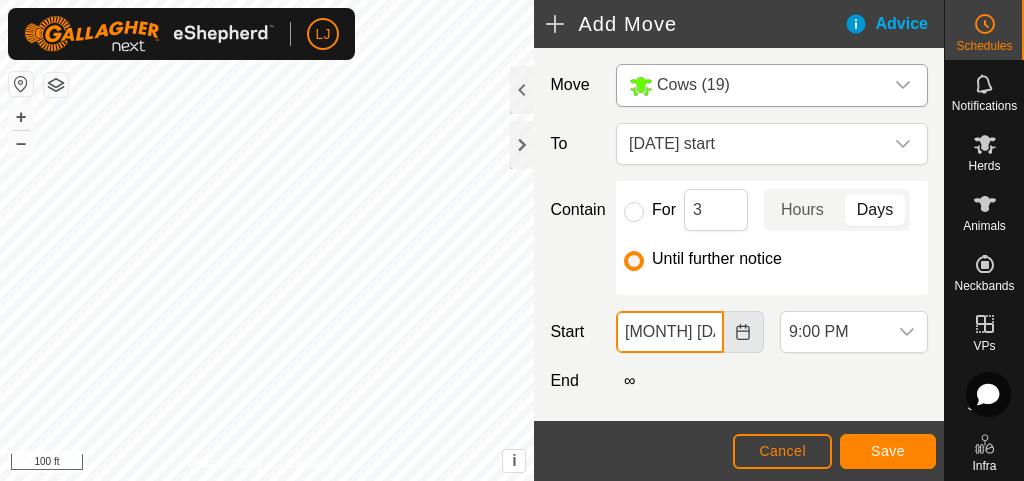 scroll, scrollTop: 0, scrollLeft: 10, axis: horizontal 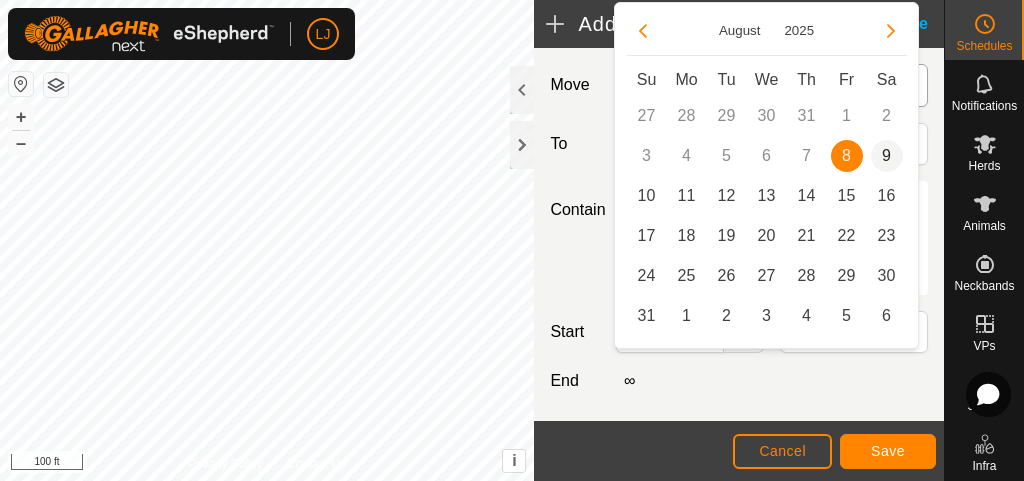 click on "9" at bounding box center [887, 156] 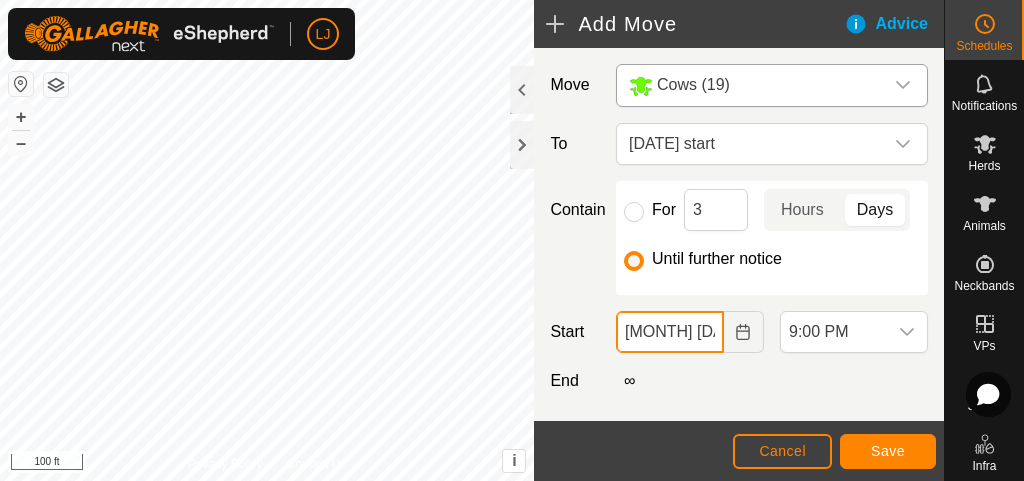 scroll, scrollTop: 0, scrollLeft: 10, axis: horizontal 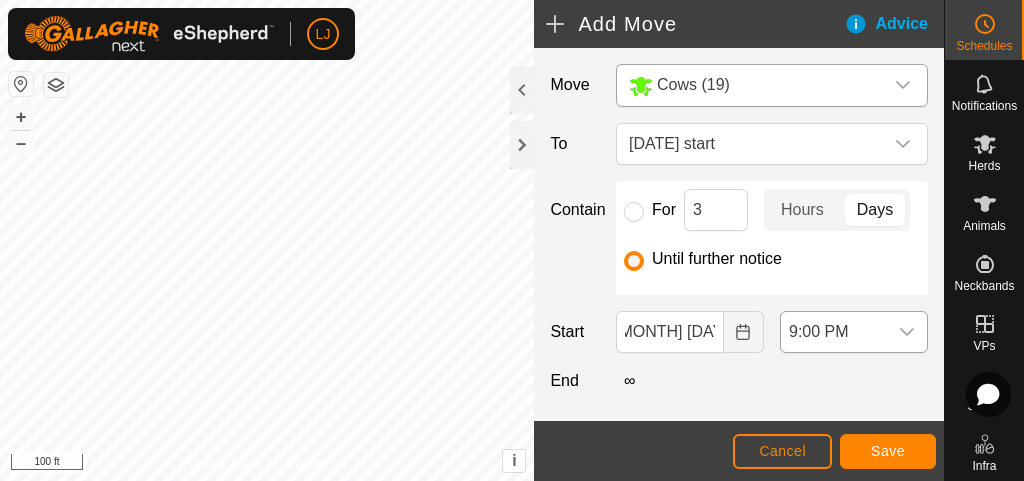 click 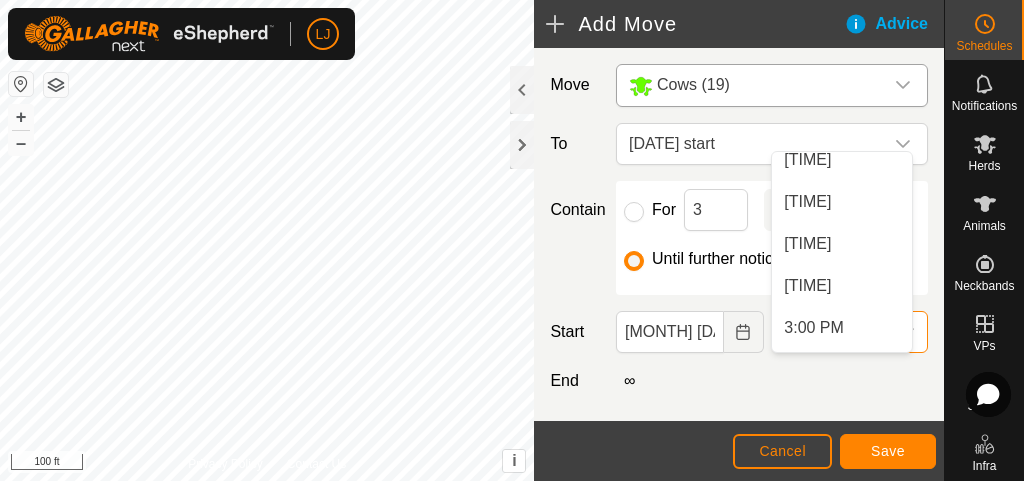 scroll, scrollTop: 1004, scrollLeft: 0, axis: vertical 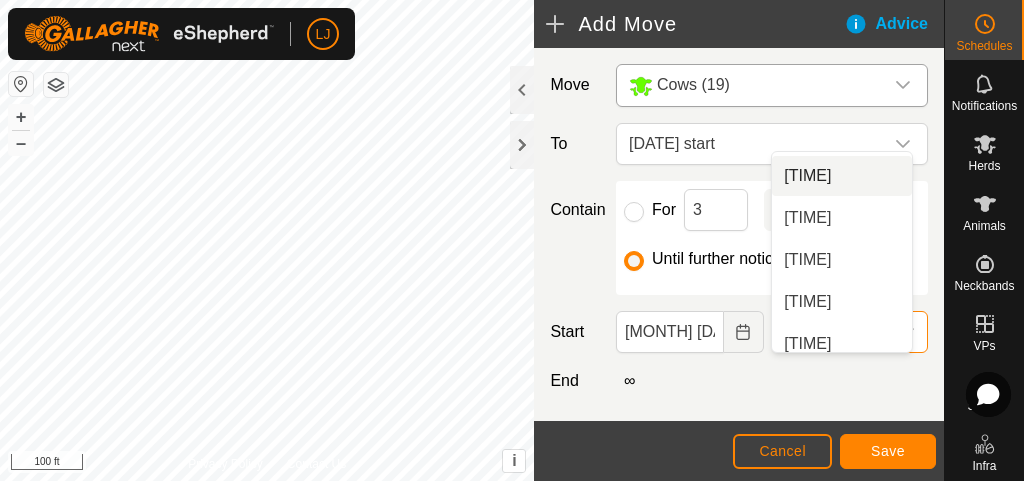 click on "12:00 PM" at bounding box center [842, 176] 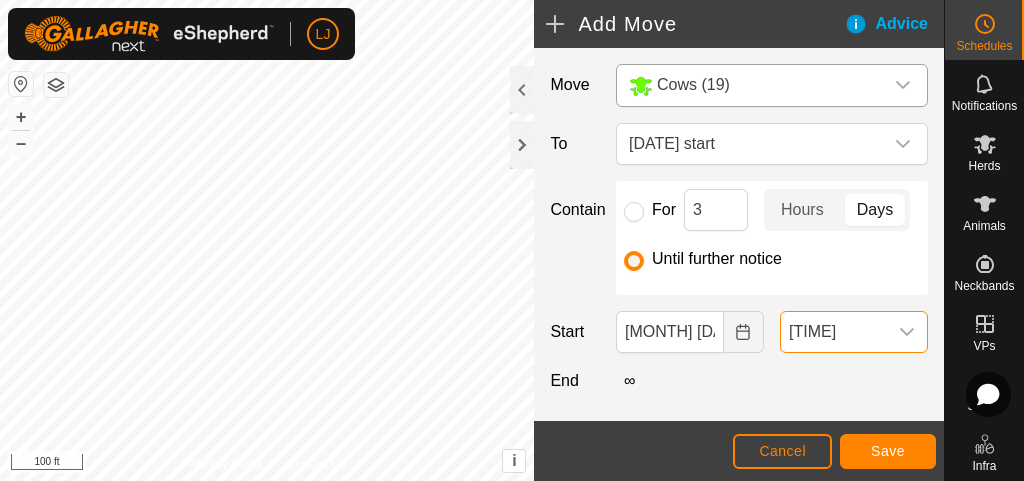 scroll, scrollTop: 1604, scrollLeft: 0, axis: vertical 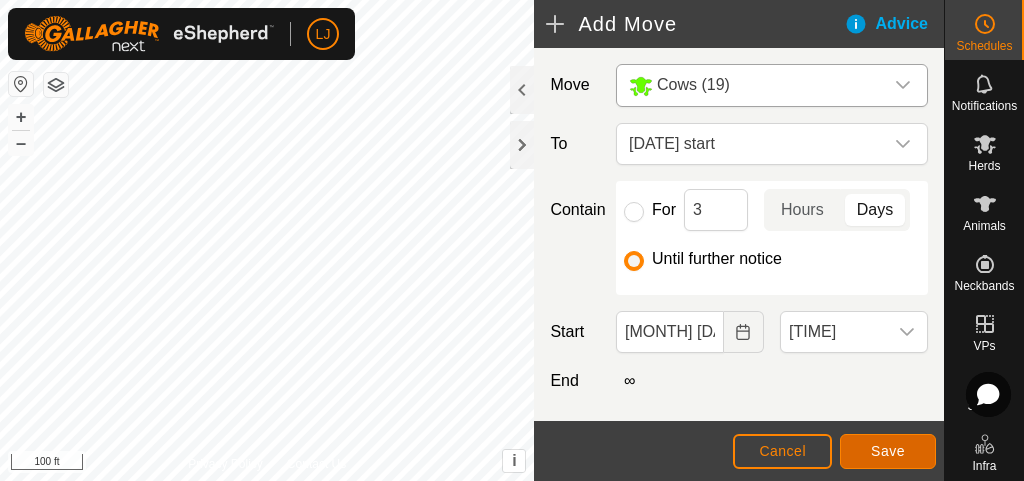 click on "Save" 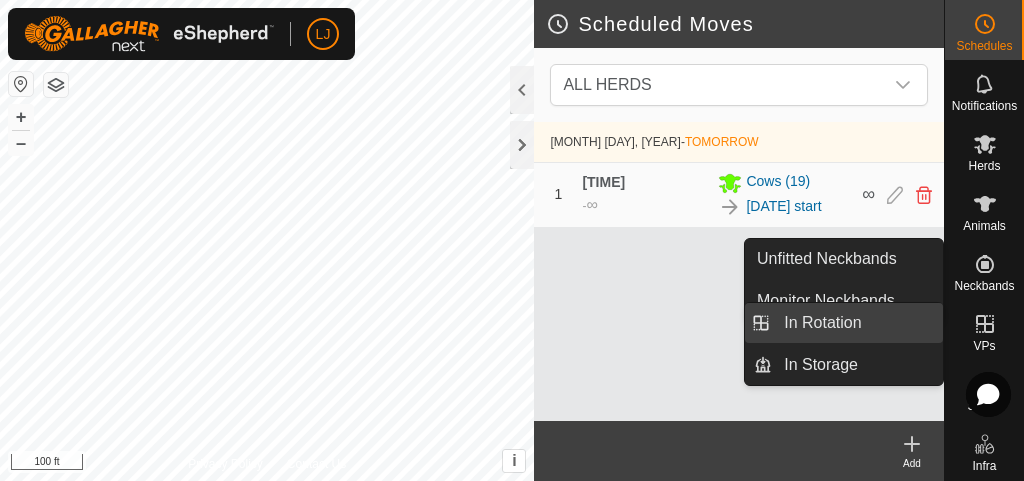 click on "In Rotation" at bounding box center (857, 323) 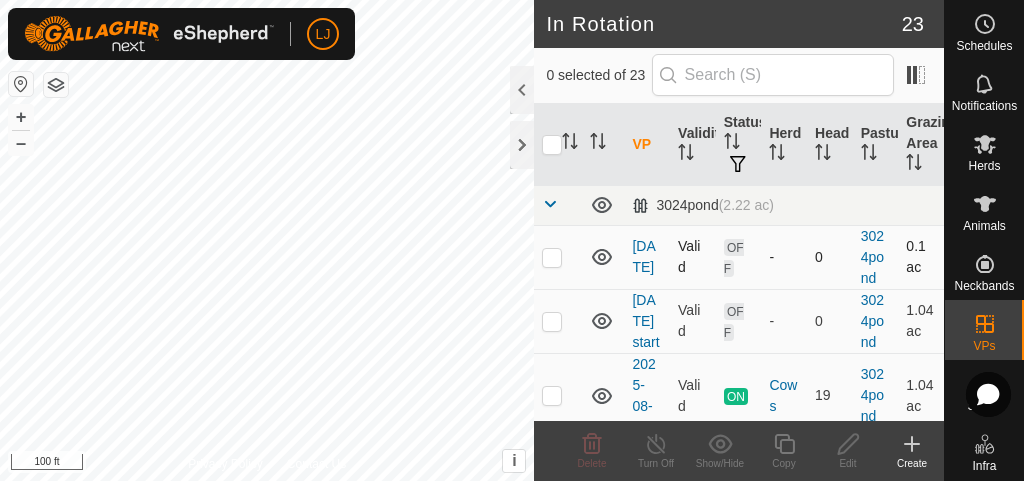 click at bounding box center [558, 257] 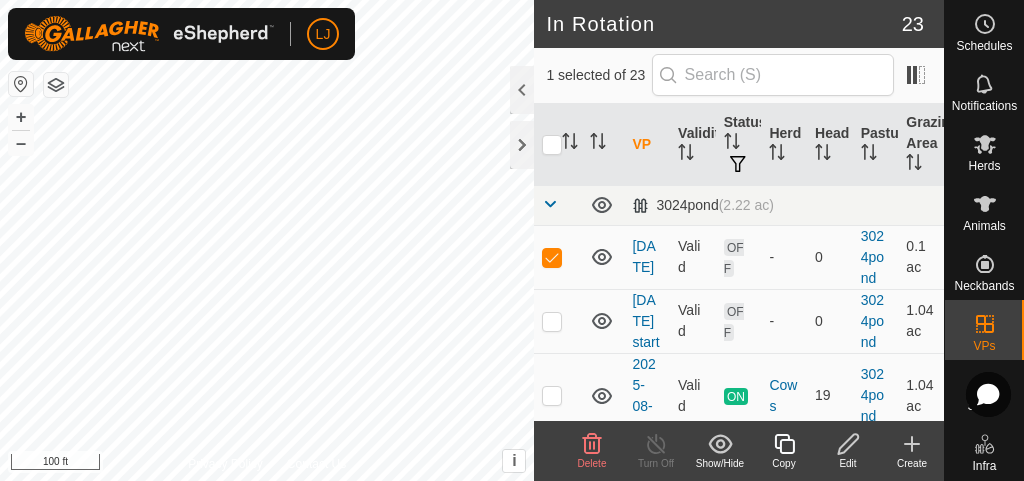 click on "Edit" 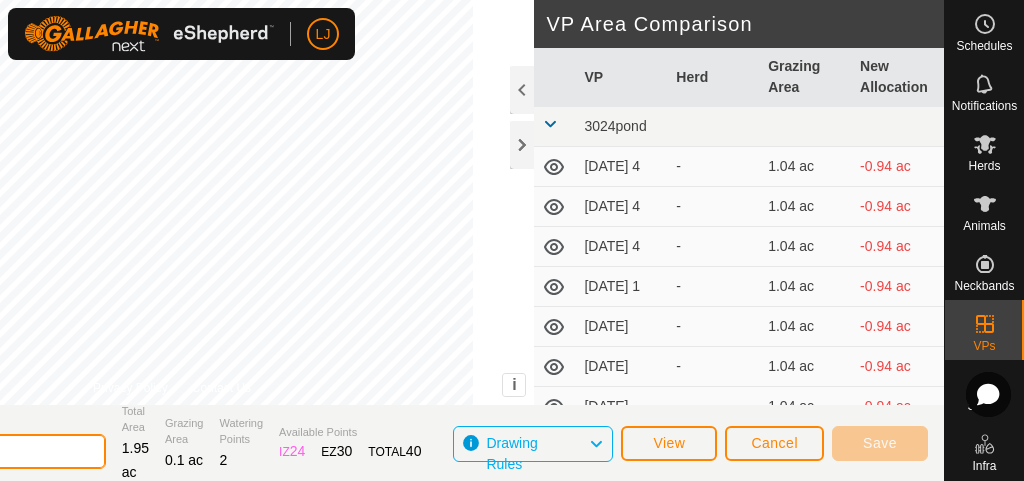 click on "[DATE]" 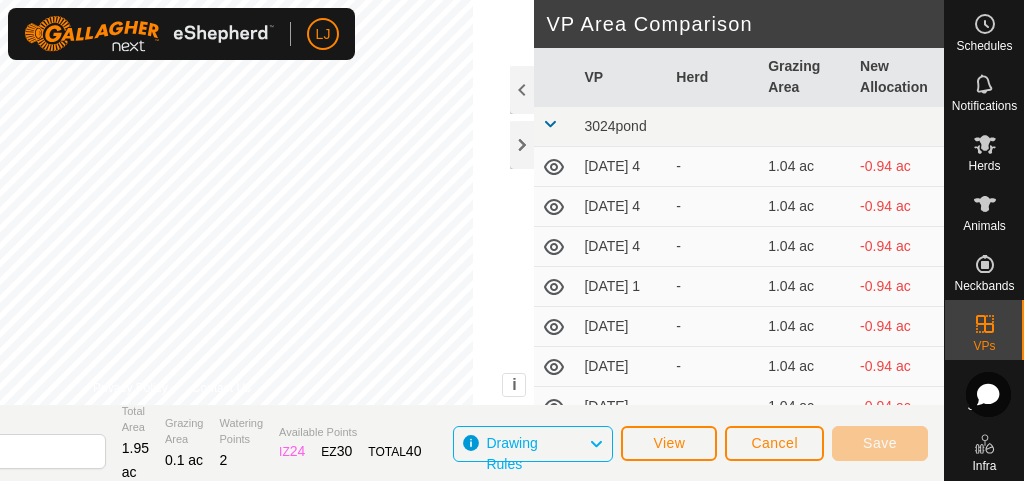 drag, startPoint x: 61, startPoint y: 414, endPoint x: 109, endPoint y: 420, distance: 48.373547 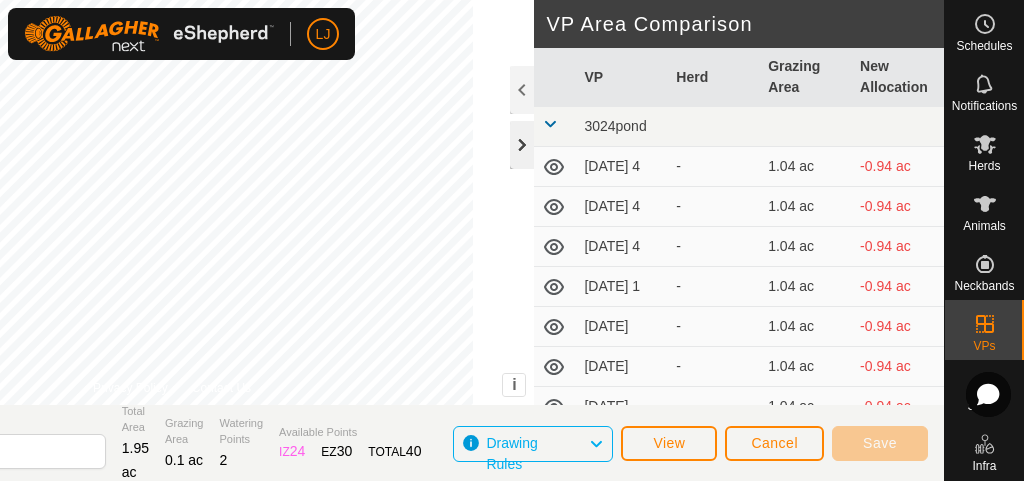 click 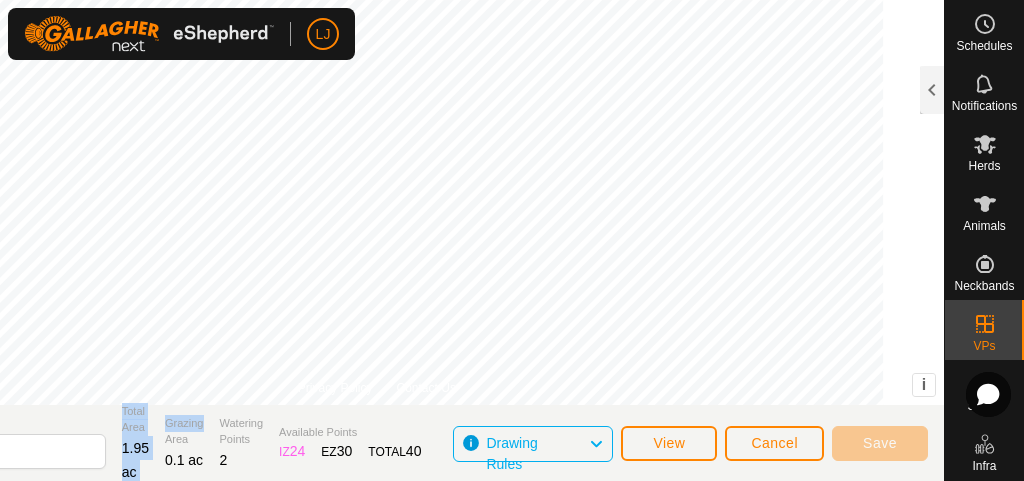 drag, startPoint x: 91, startPoint y: 416, endPoint x: 220, endPoint y: 405, distance: 129.46814 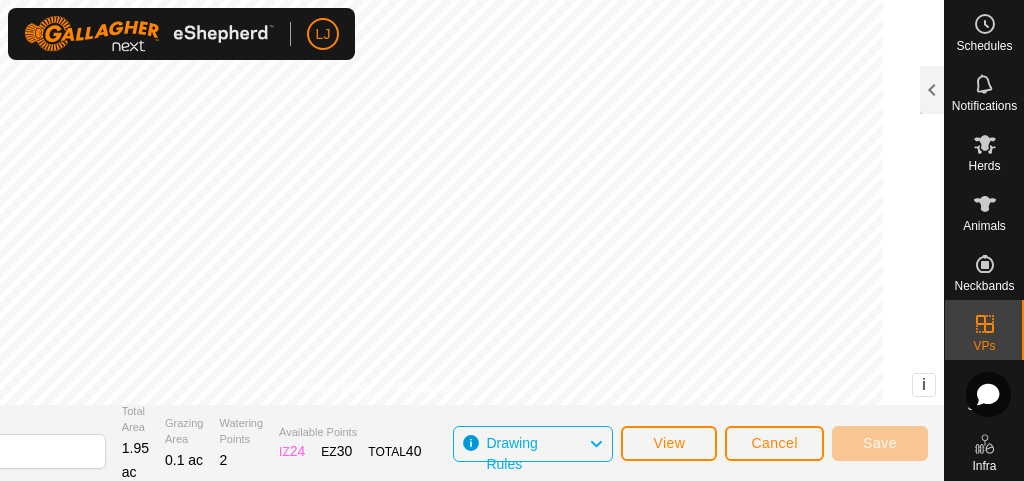 drag, startPoint x: 916, startPoint y: 416, endPoint x: 502, endPoint y: 422, distance: 414.0435 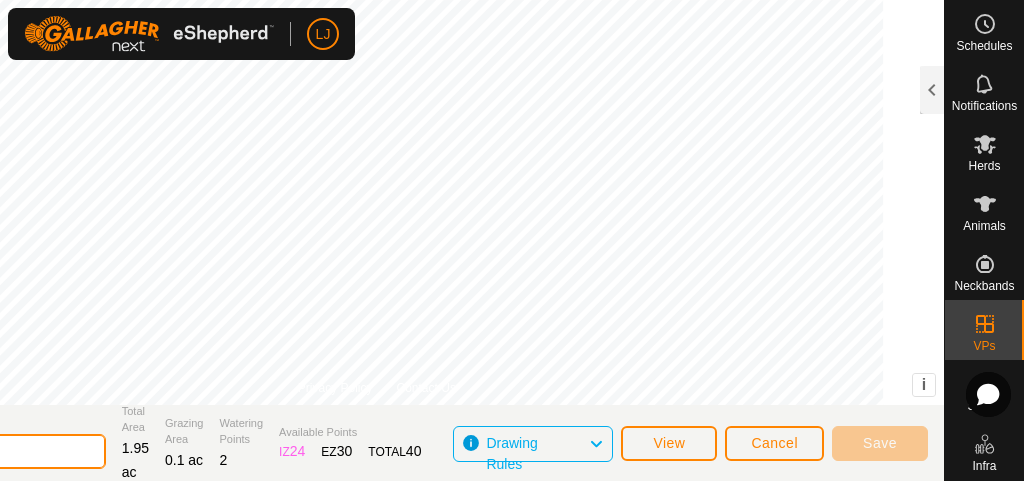 click on "[DATE]" 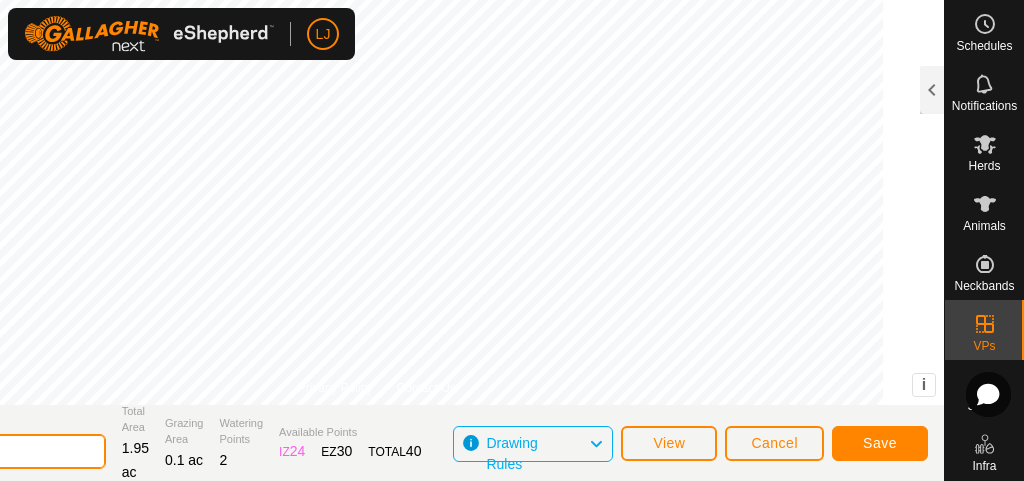 type on "2025-08-104" 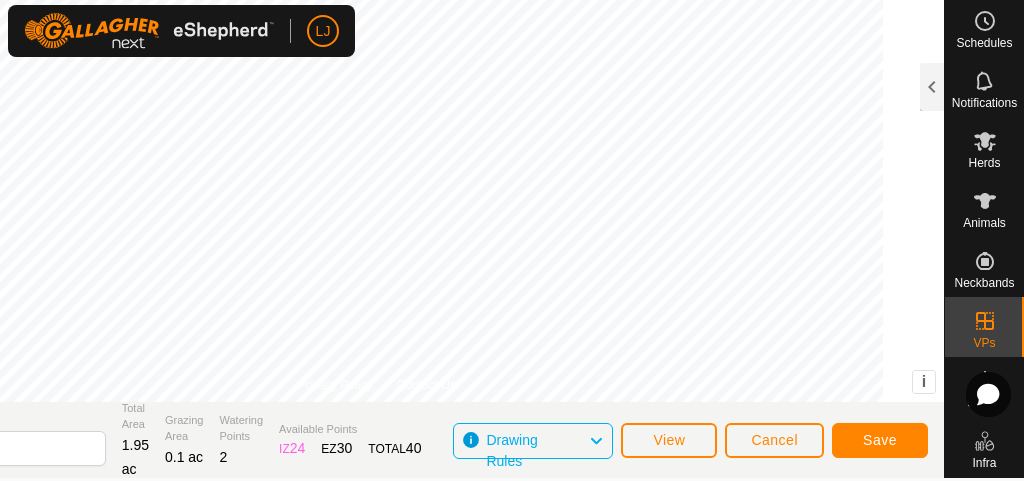 scroll, scrollTop: 2, scrollLeft: 0, axis: vertical 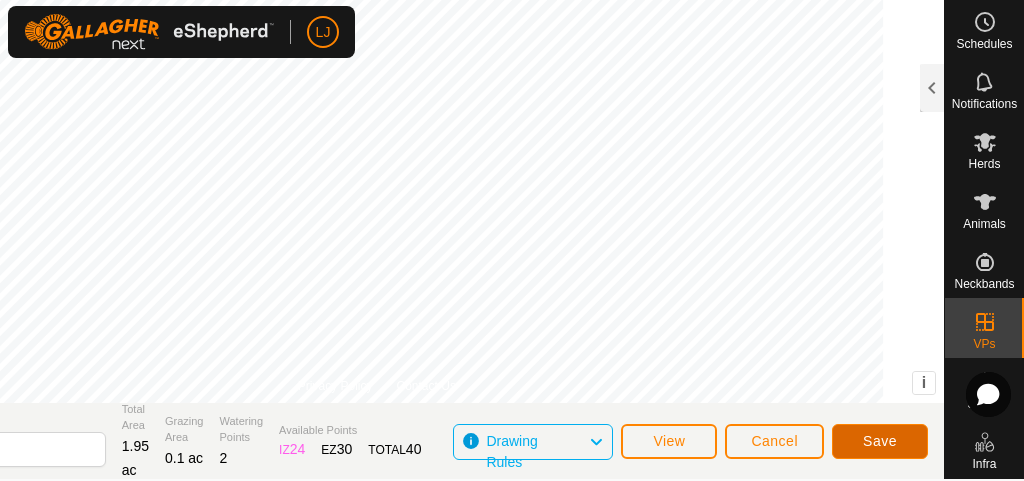 click on "Save" 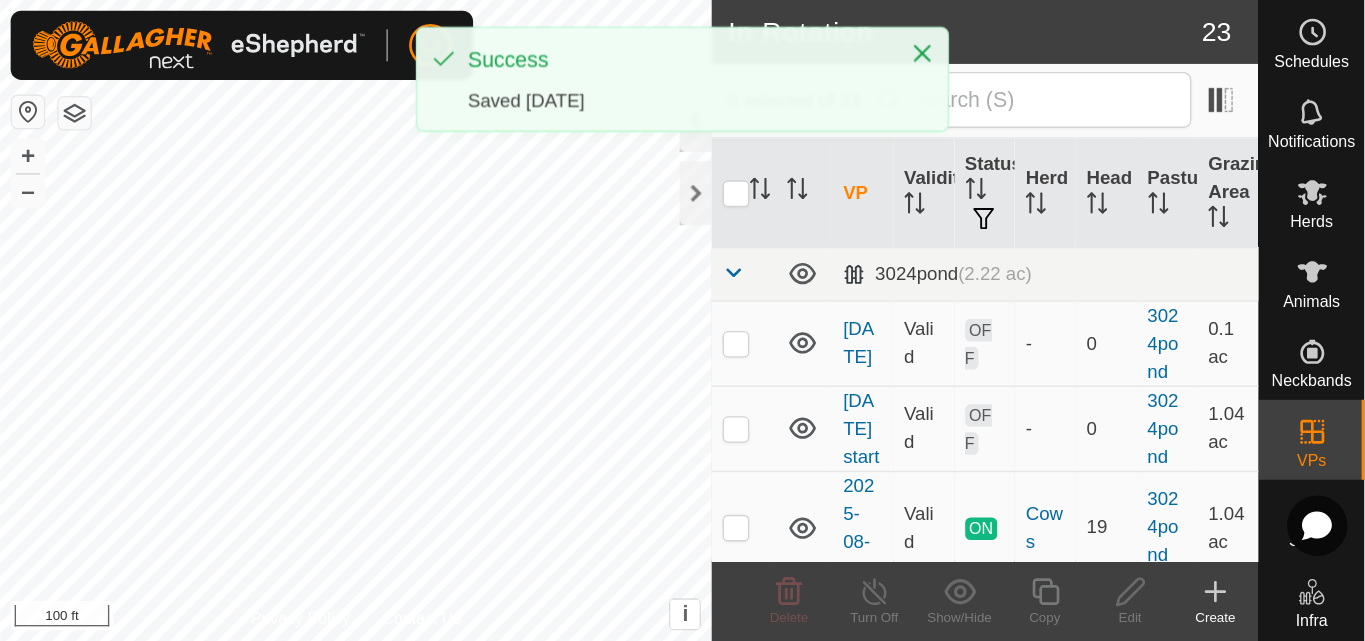 scroll, scrollTop: 0, scrollLeft: 0, axis: both 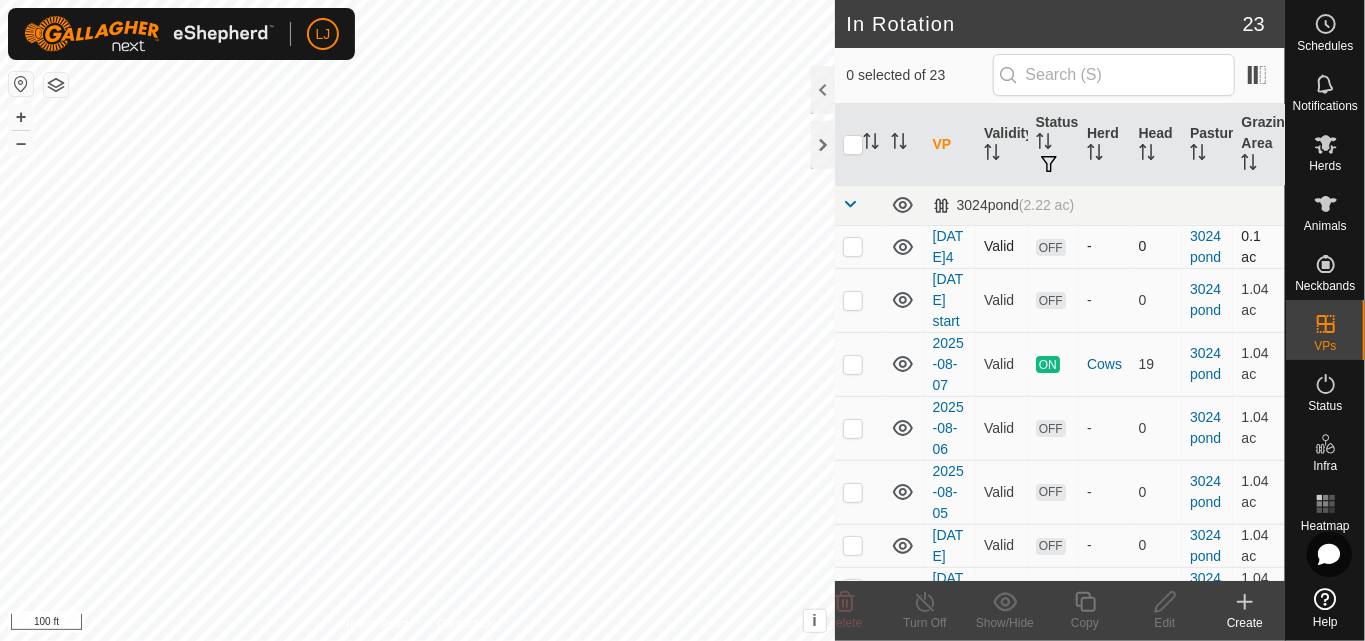 click at bounding box center (859, 246) 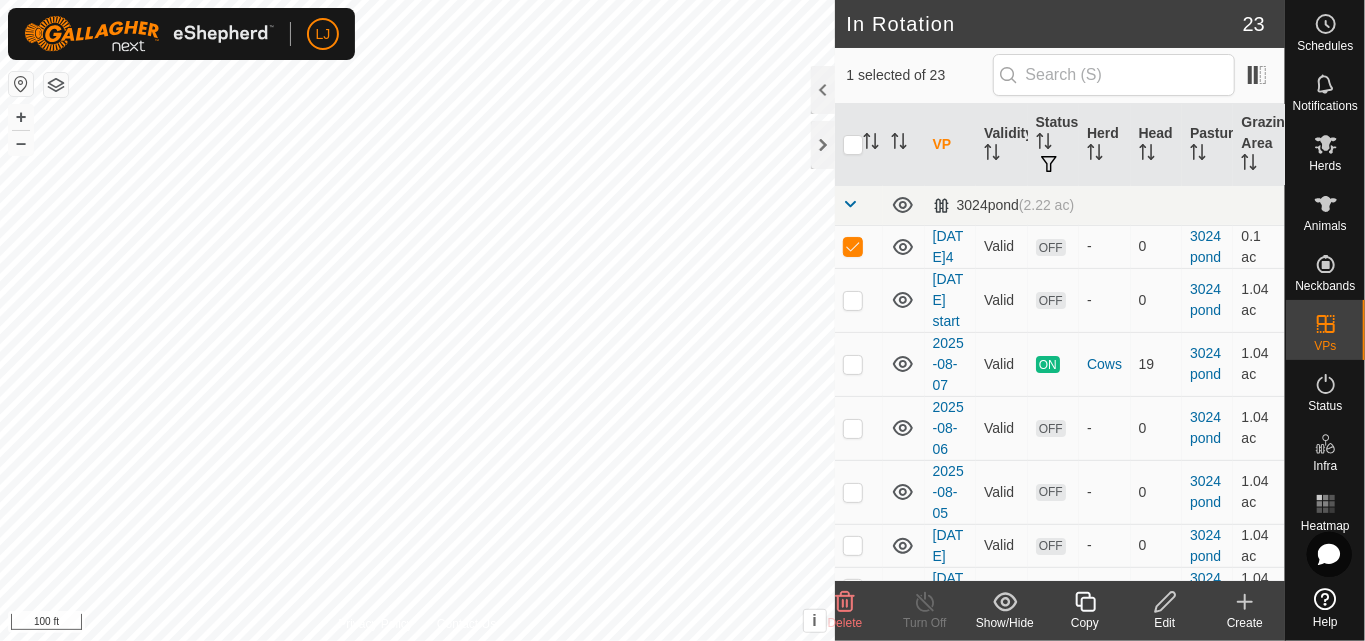 click 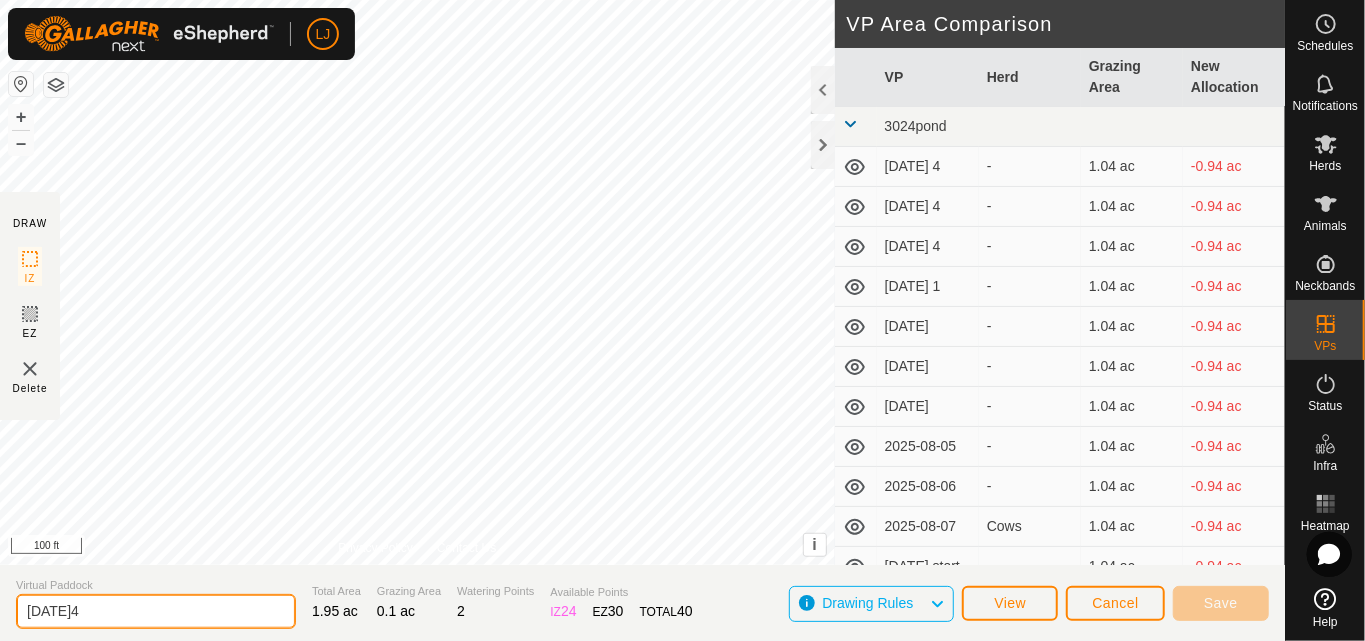 click on "2025-08-104" 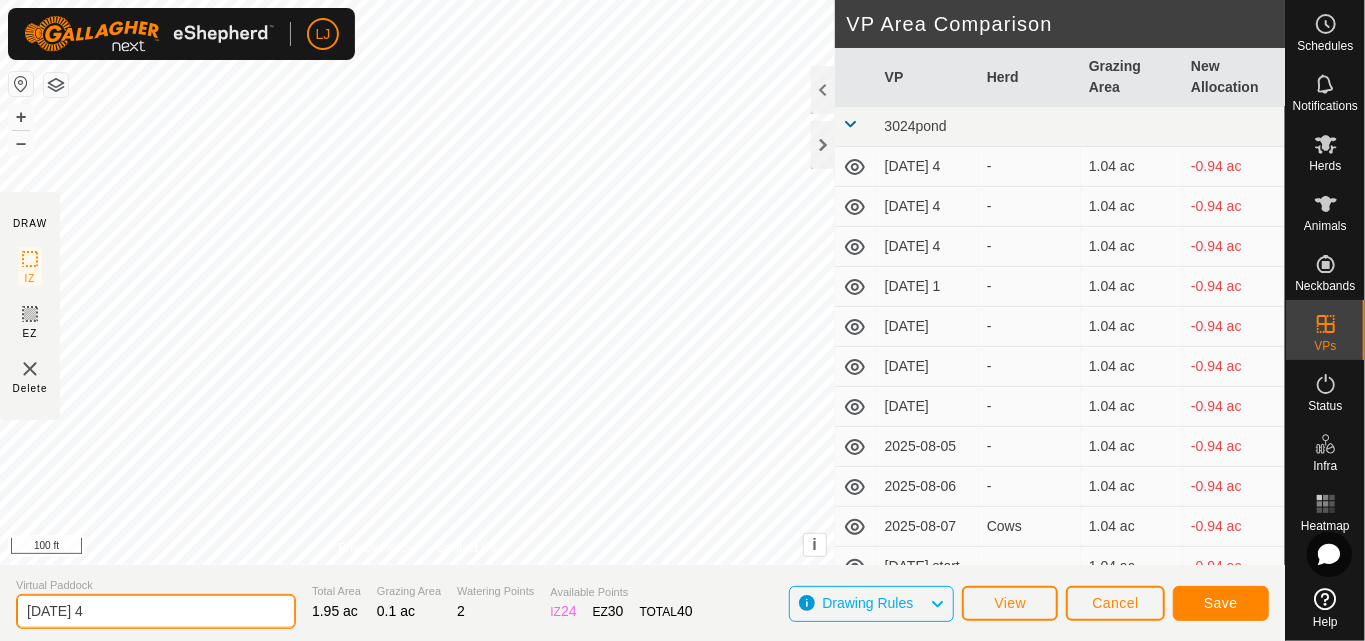 type on "2025-08-10 4" 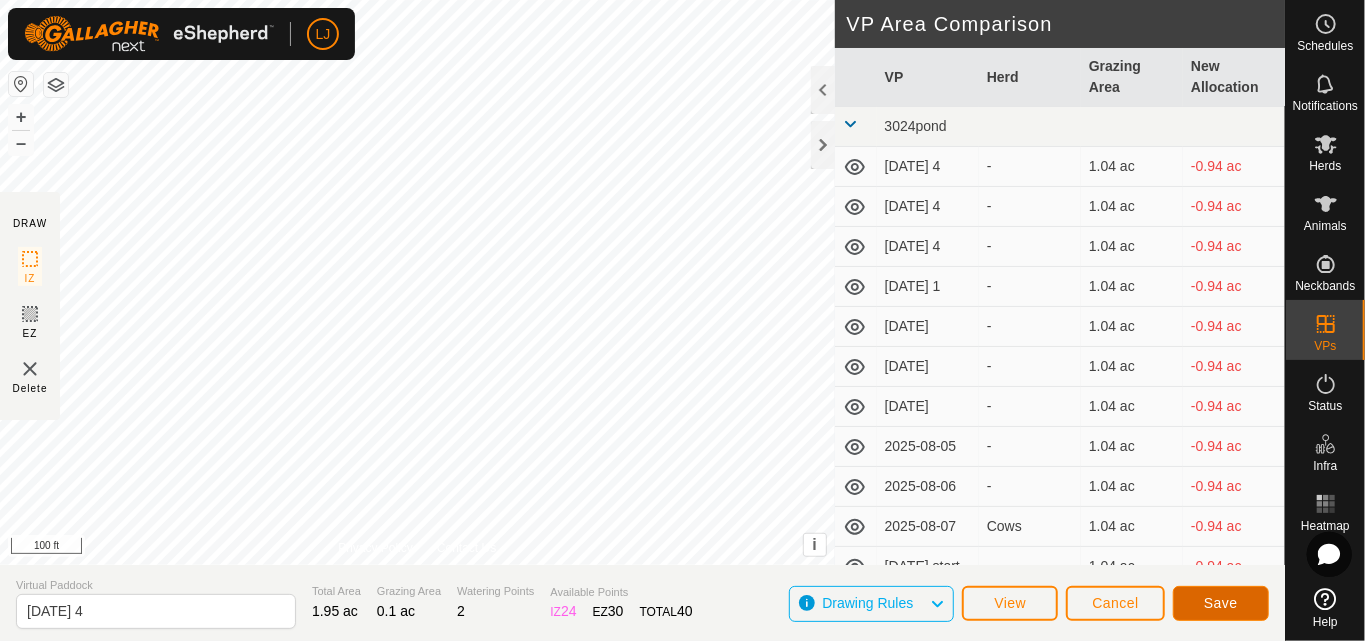 click on "Save" 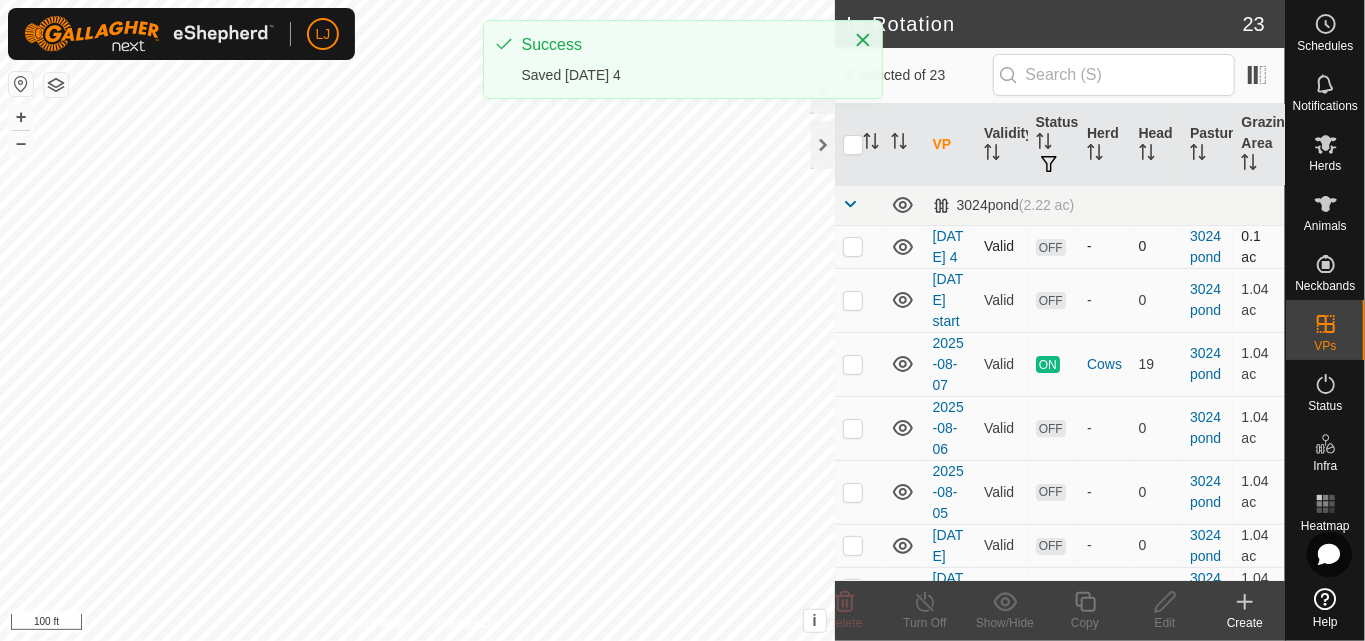 click at bounding box center (853, 246) 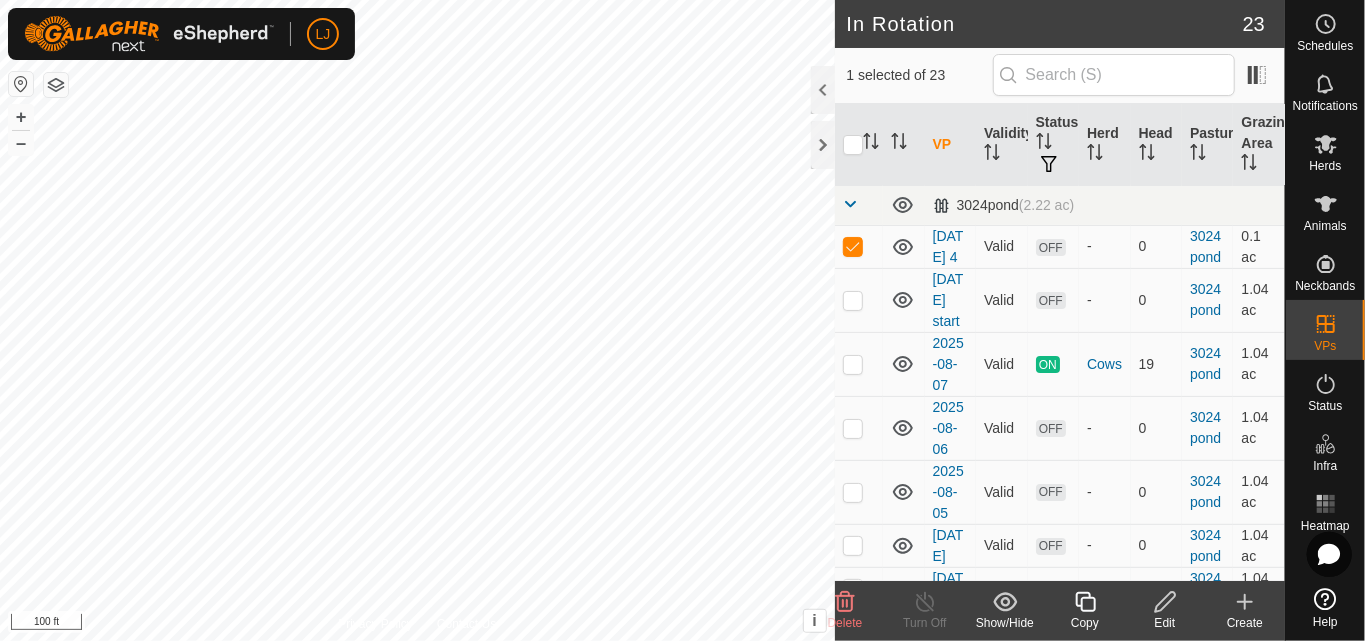 click 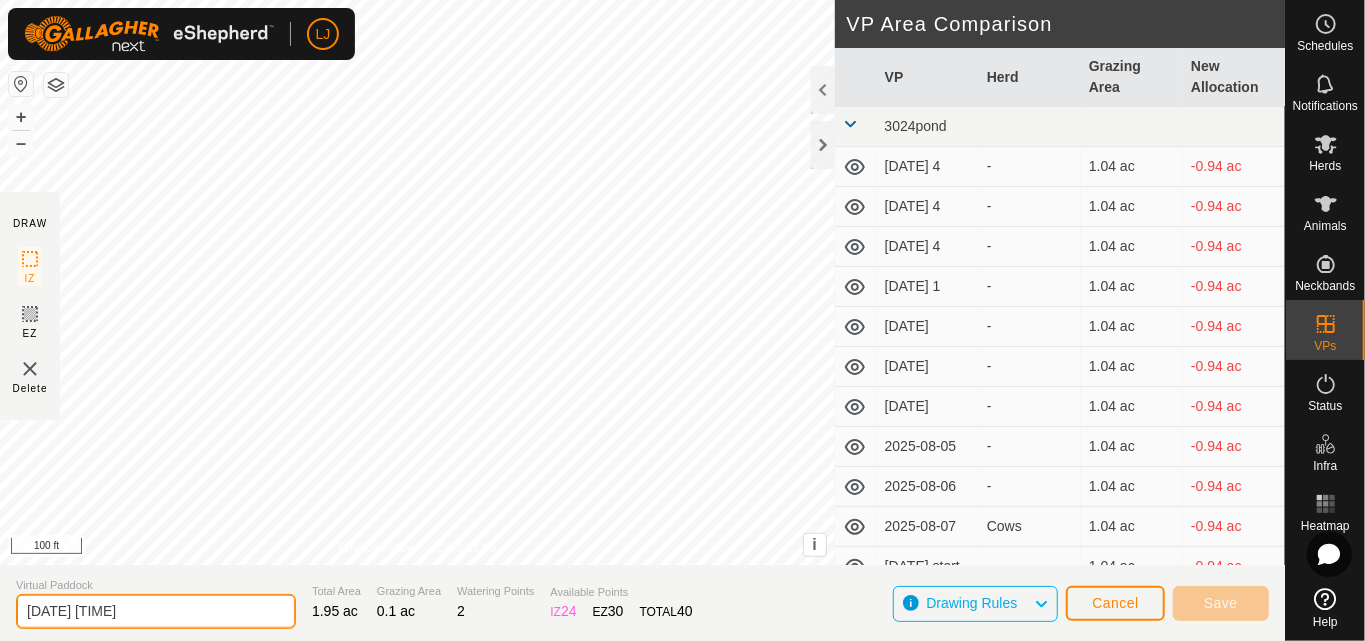 drag, startPoint x: 81, startPoint y: 613, endPoint x: 423, endPoint y: 640, distance: 343.06415 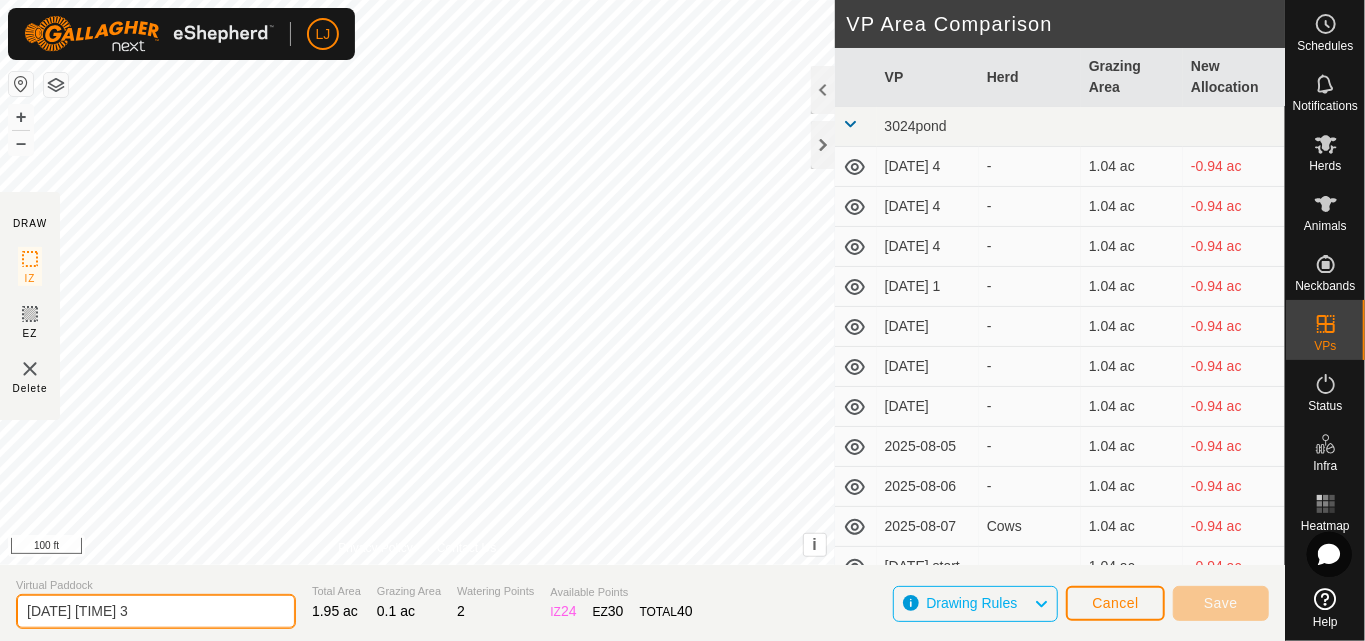 drag, startPoint x: 80, startPoint y: 617, endPoint x: 501, endPoint y: 569, distance: 423.7275 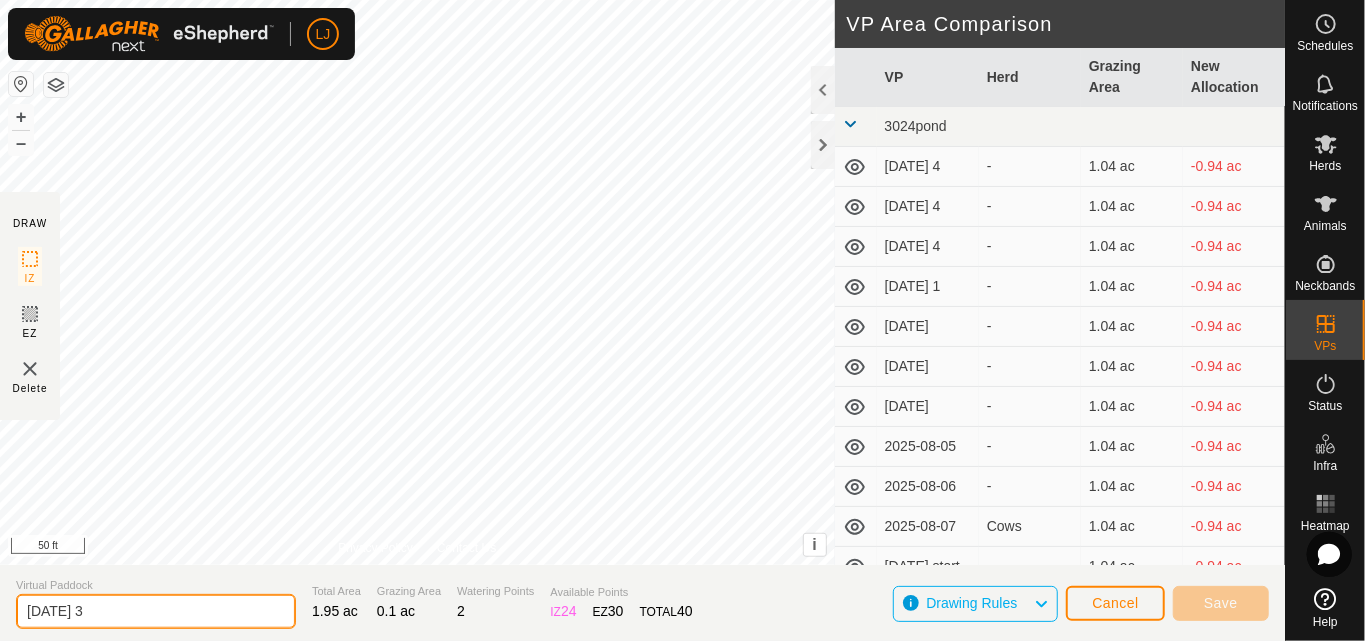 click on "2025-08-10 3" 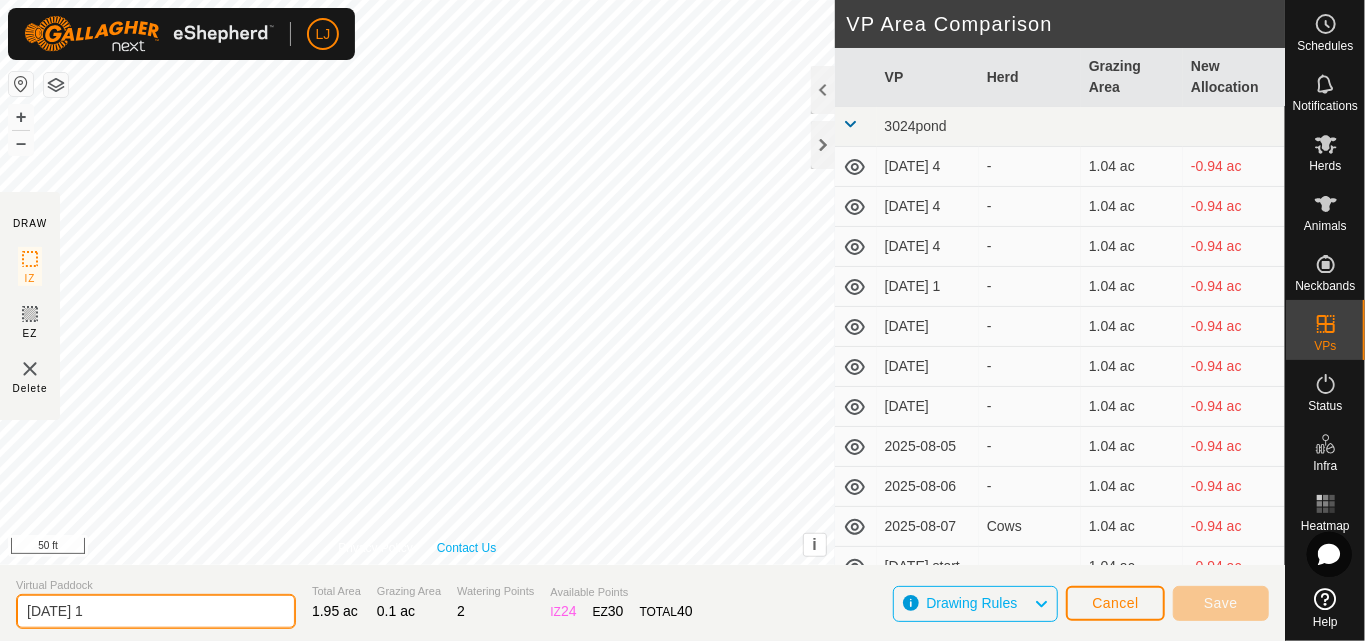 type on "2025-08-10 1" 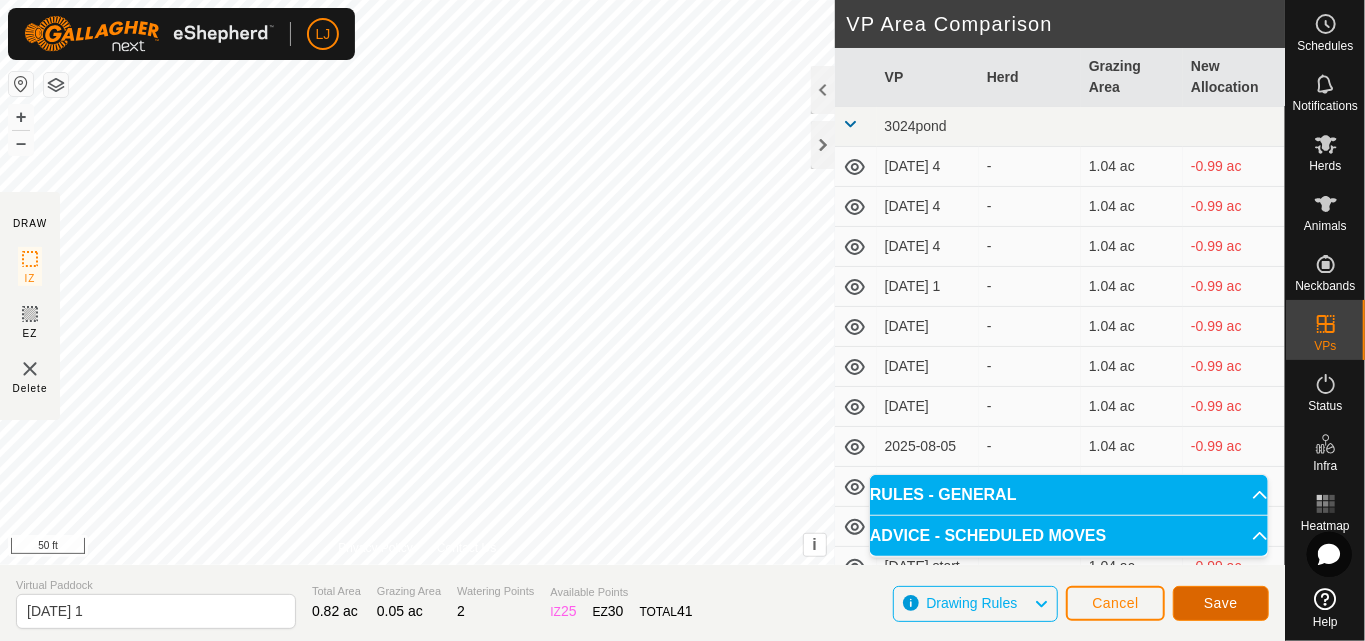 click on "Save" 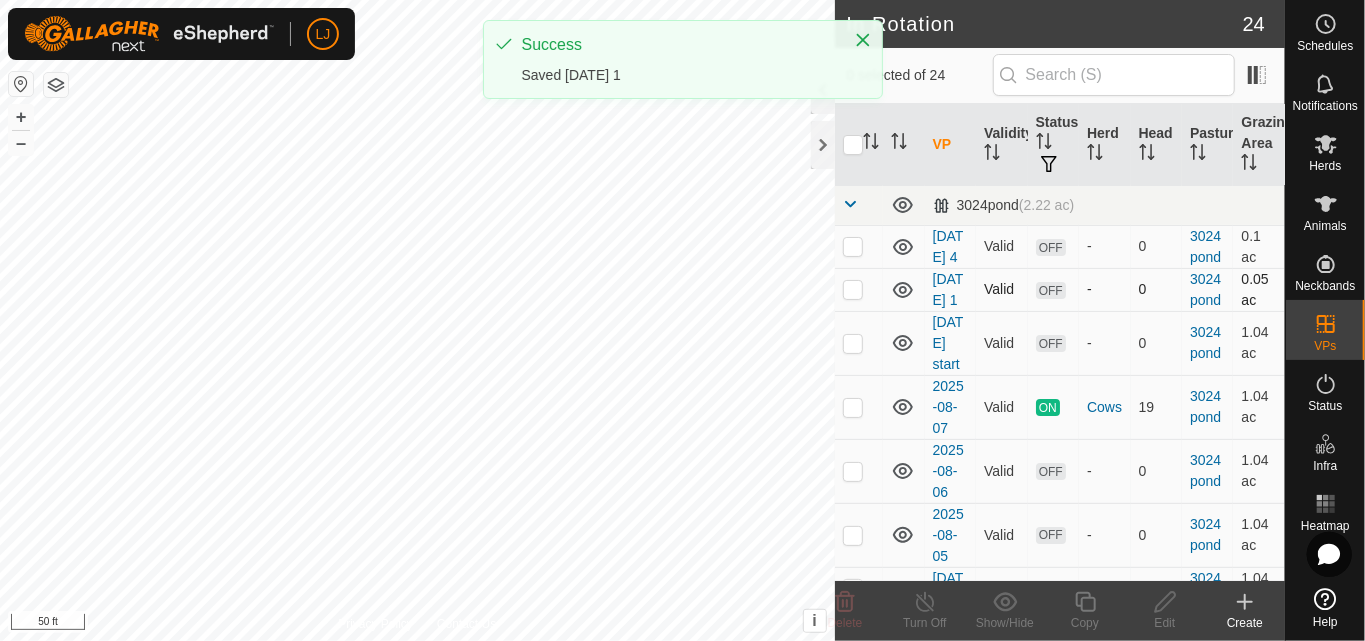 click at bounding box center [853, 289] 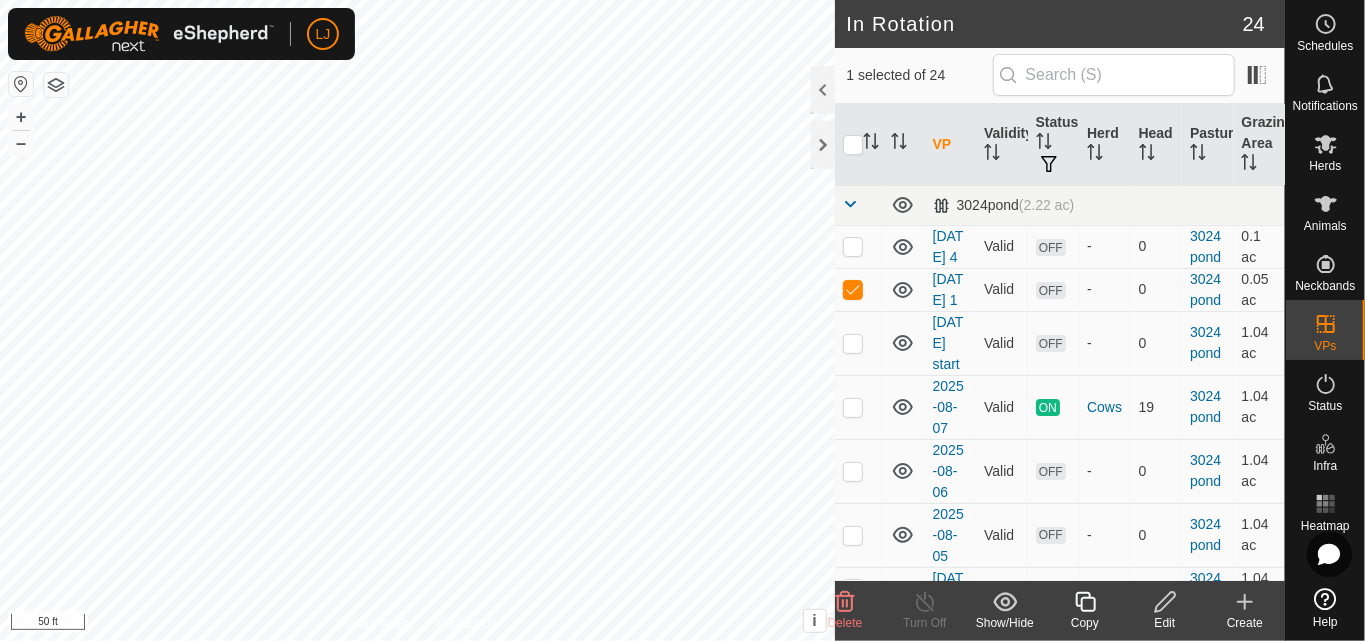 click 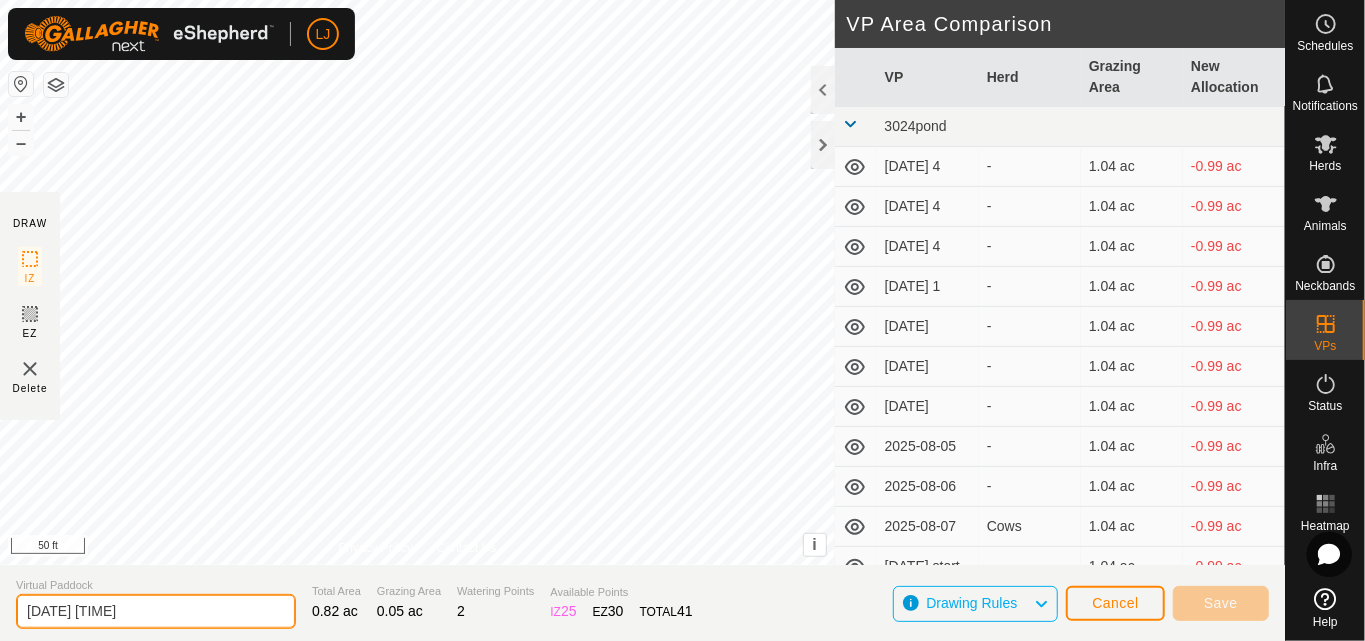 drag, startPoint x: 83, startPoint y: 613, endPoint x: 667, endPoint y: 573, distance: 585.3683 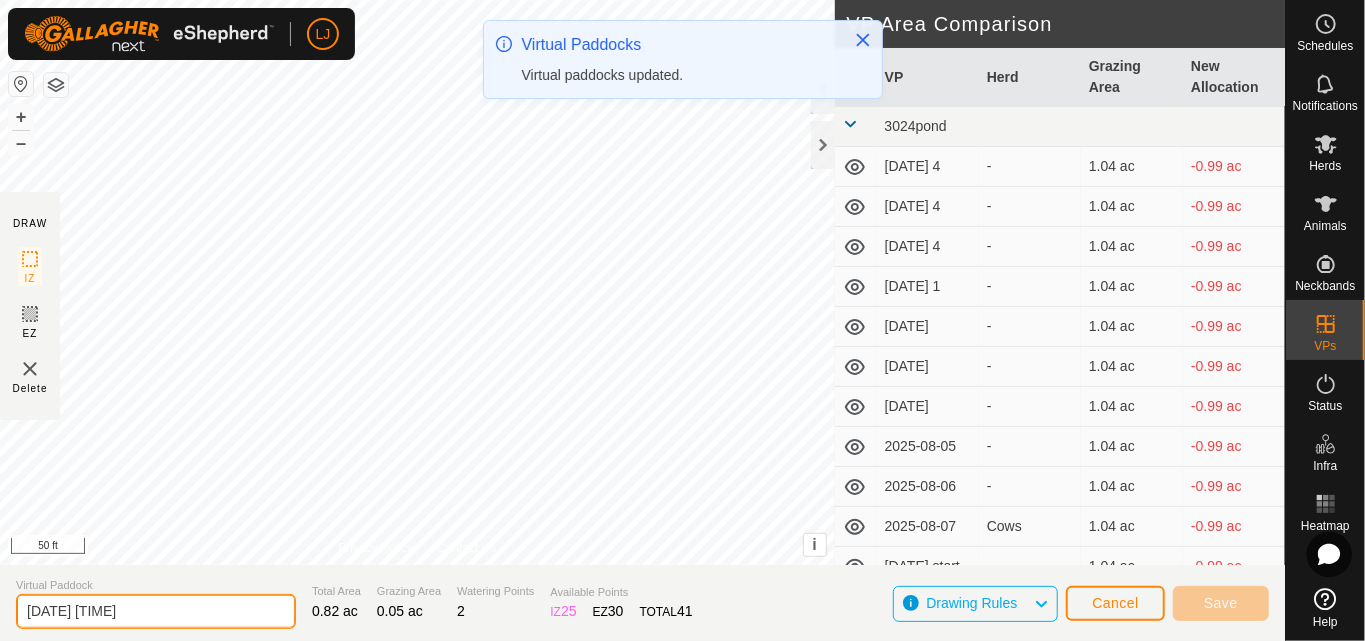 drag, startPoint x: 78, startPoint y: 615, endPoint x: 541, endPoint y: 603, distance: 463.1555 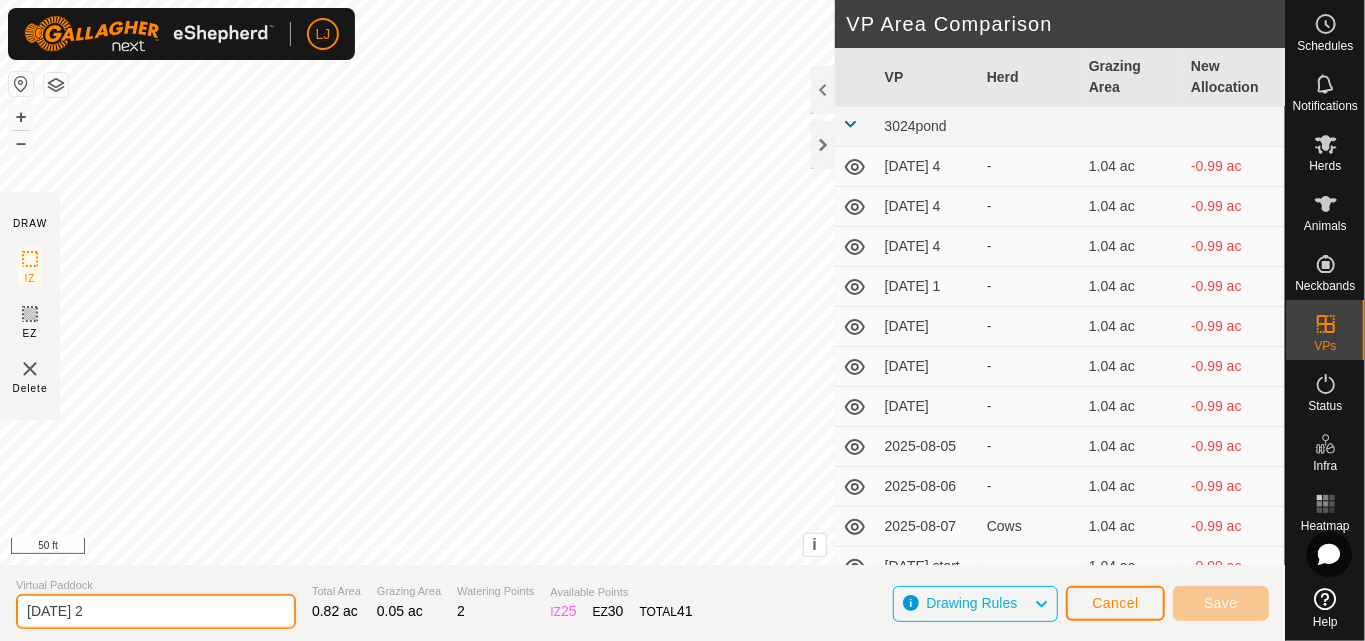 type on "2025-08-10 2" 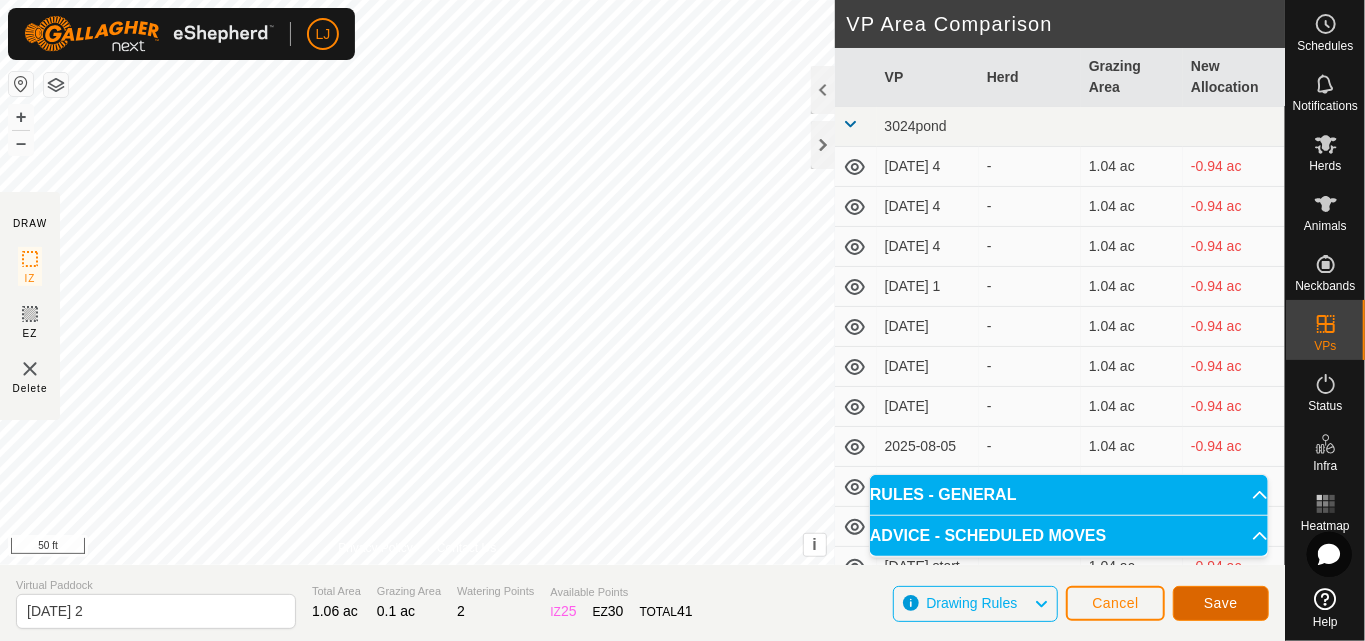 click on "Save" 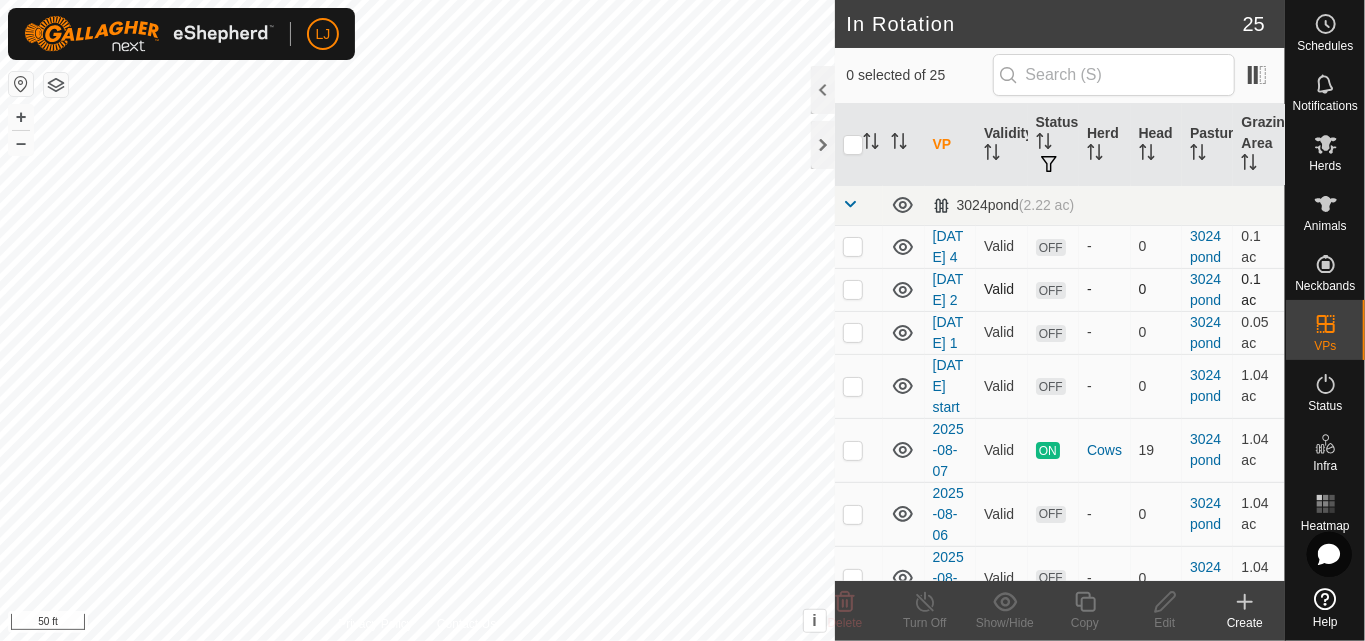 click at bounding box center [853, 289] 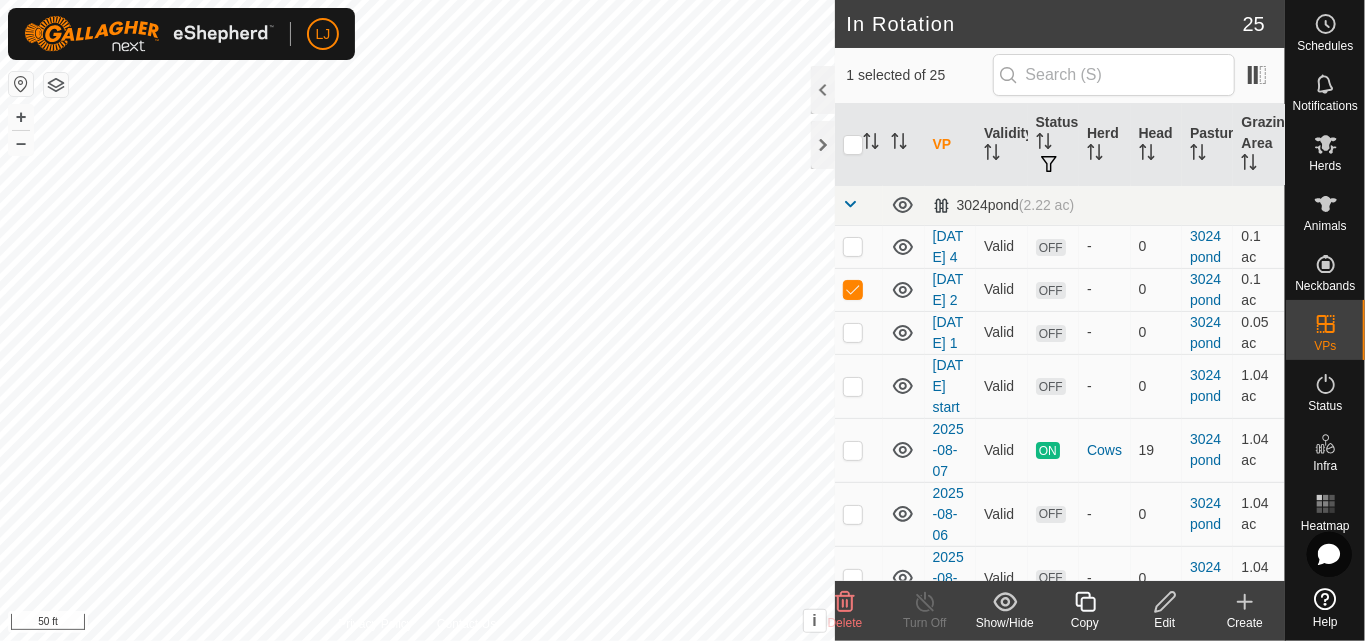 click on "Copy" 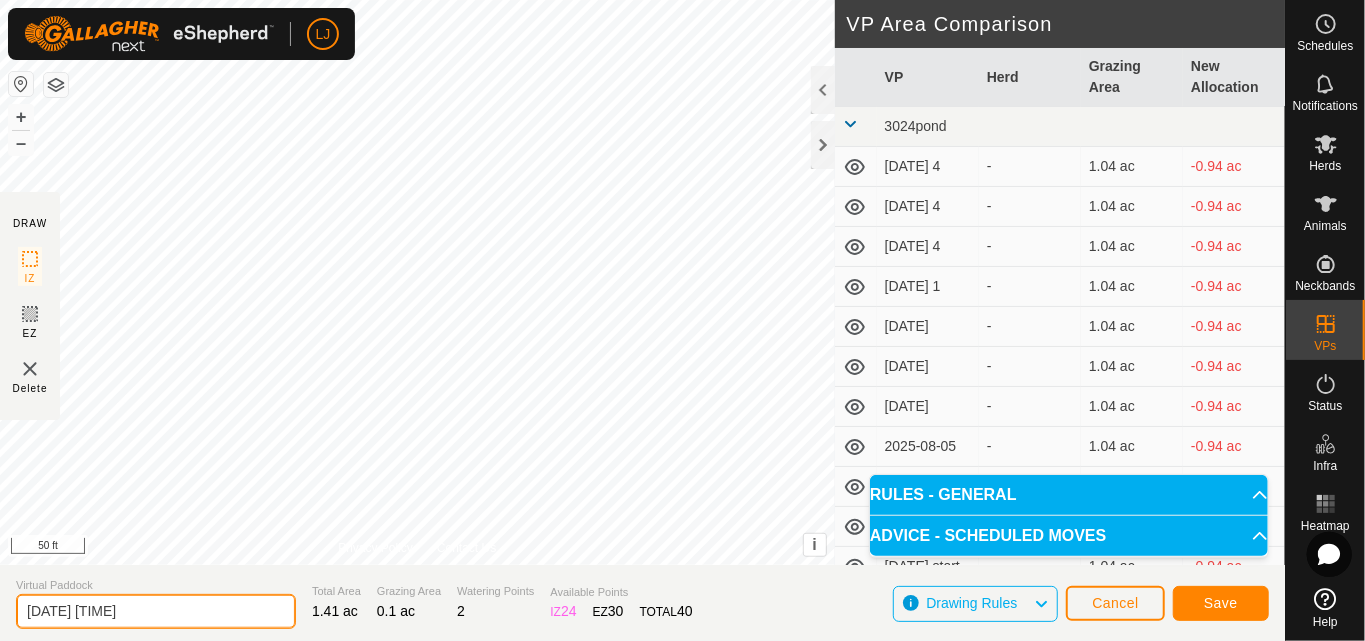 drag, startPoint x: 86, startPoint y: 610, endPoint x: 383, endPoint y: 610, distance: 297 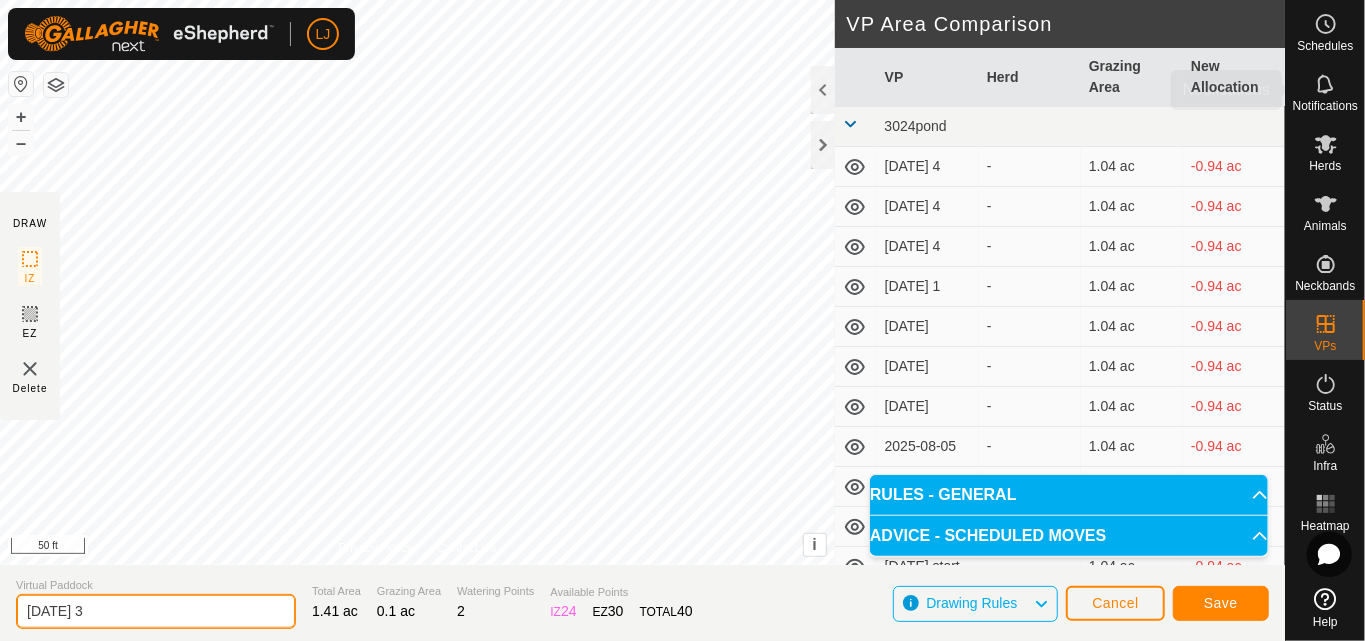 type on "2025-08-10 3" 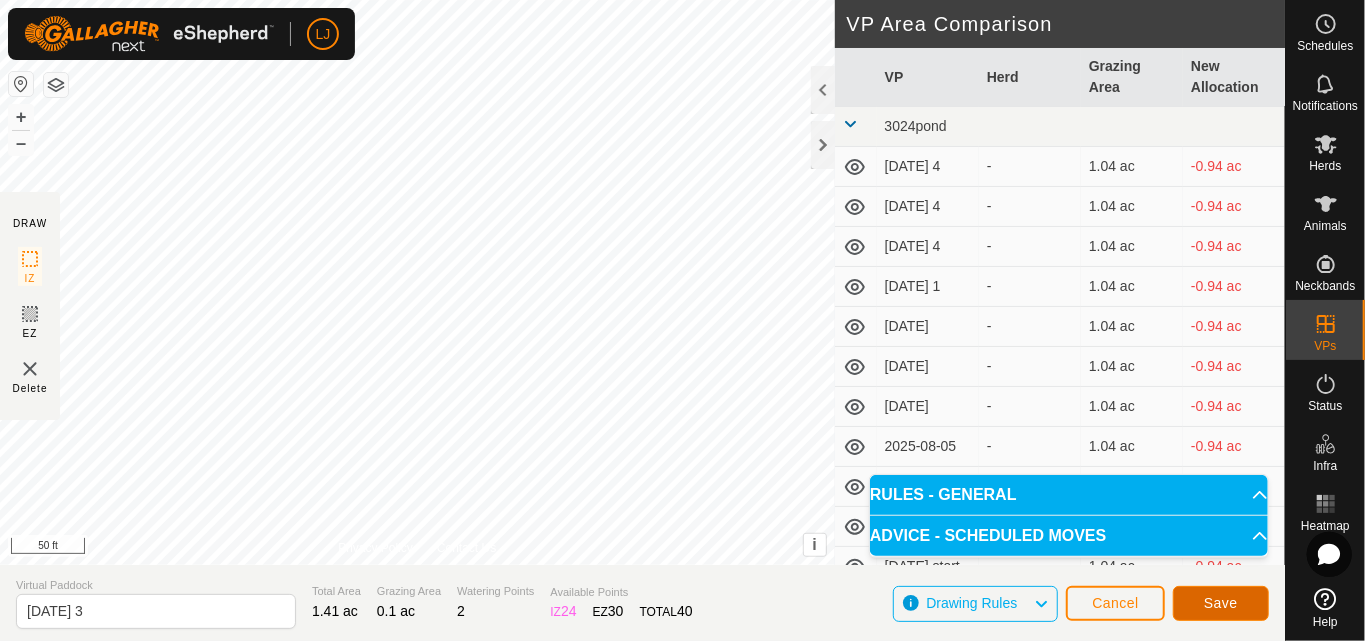 click on "Save" 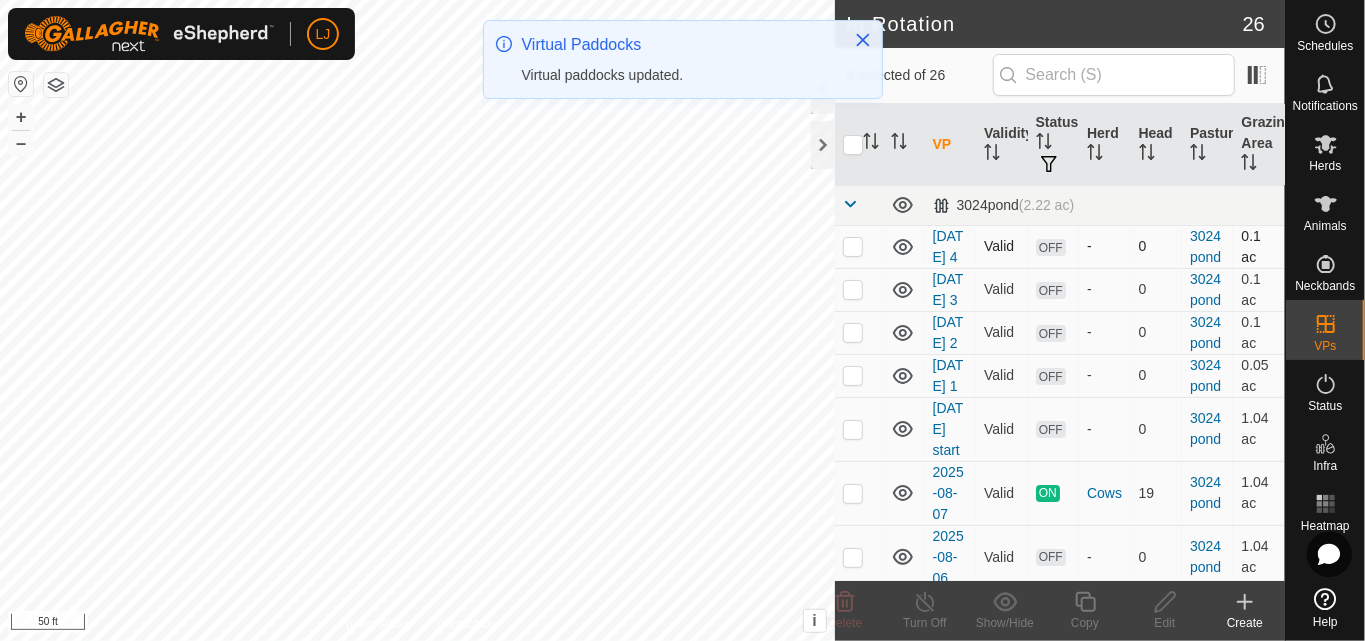 click at bounding box center [853, 246] 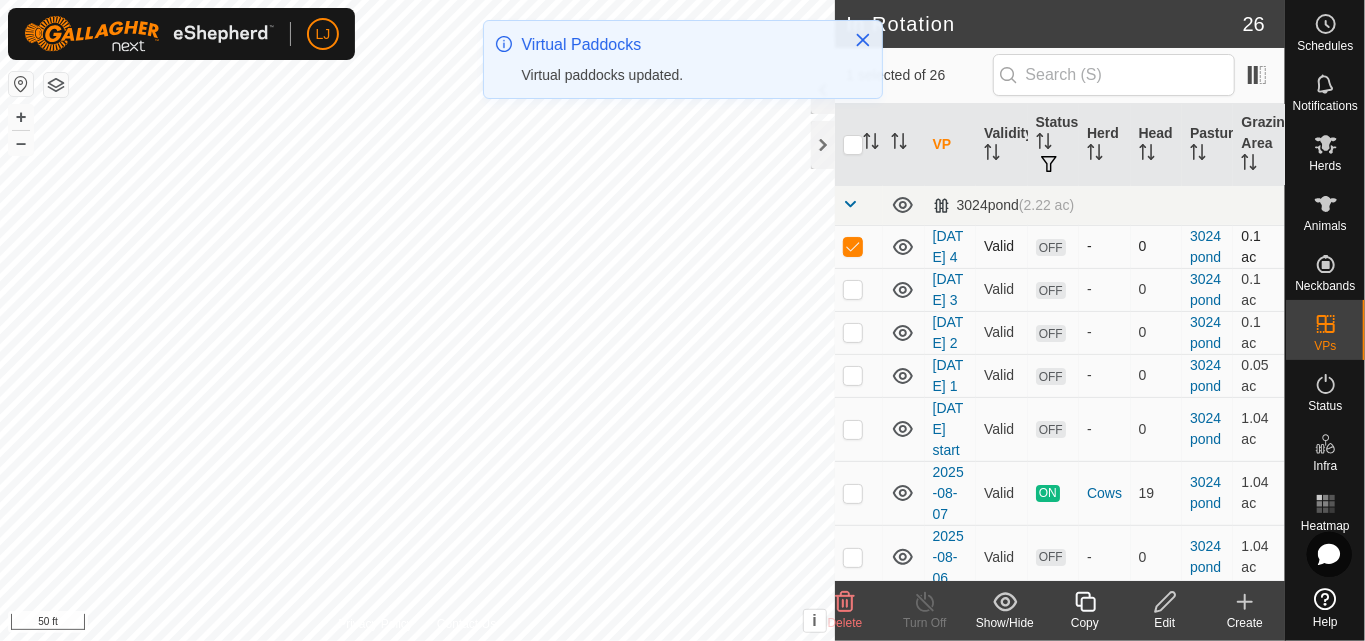click at bounding box center [853, 246] 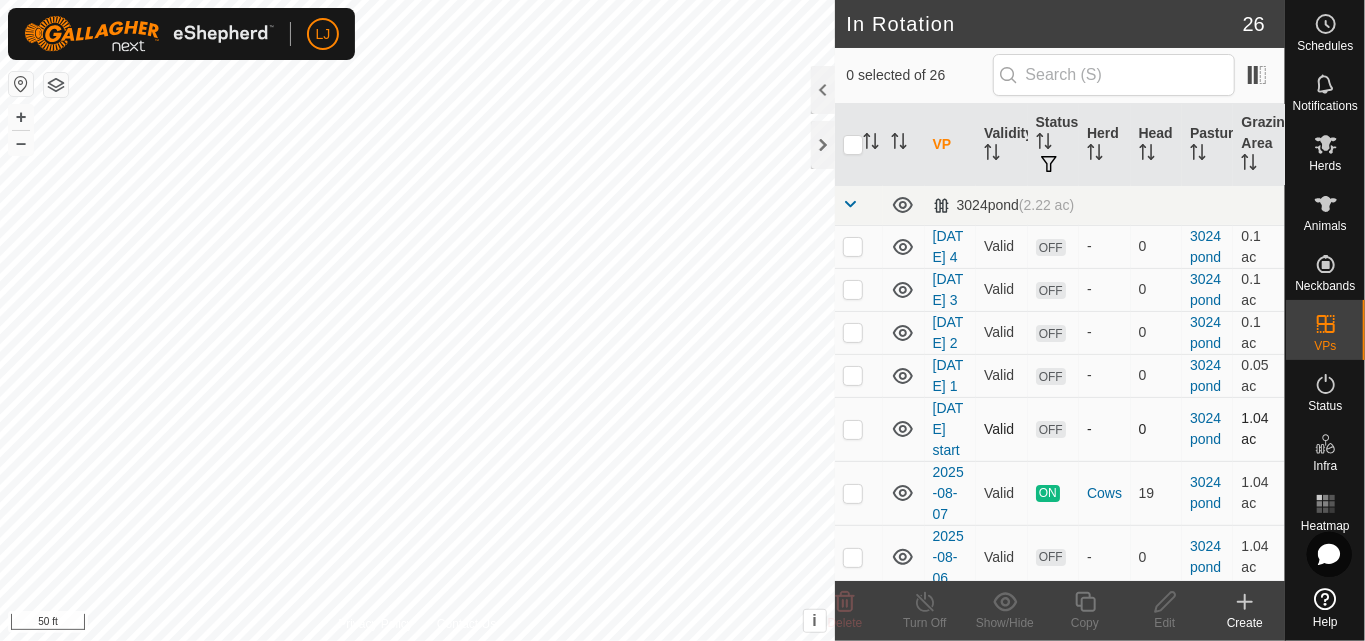 click at bounding box center (853, 429) 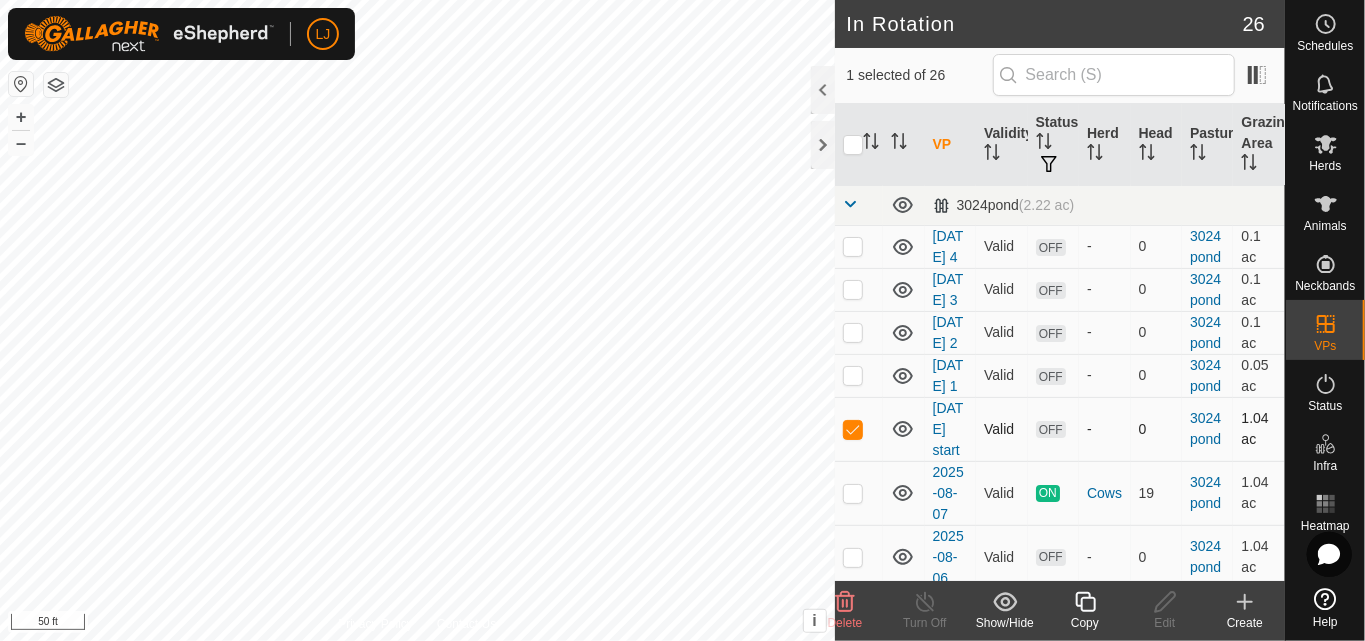 click at bounding box center (853, 429) 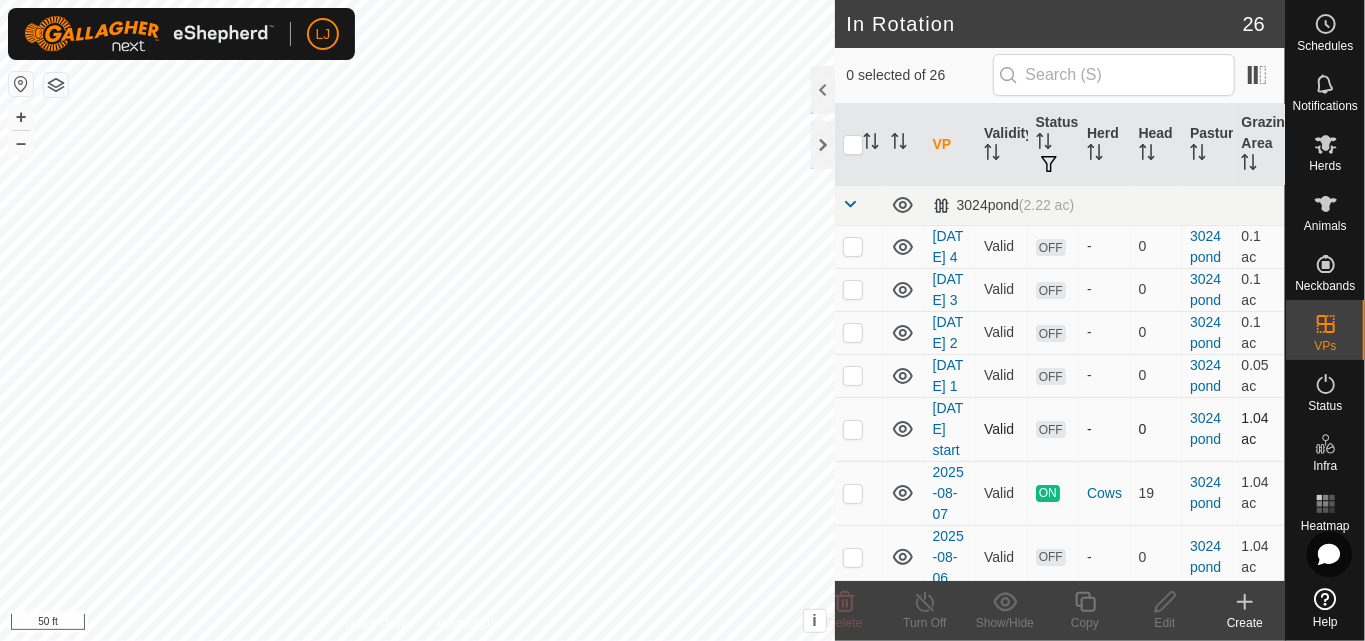 click at bounding box center (853, 429) 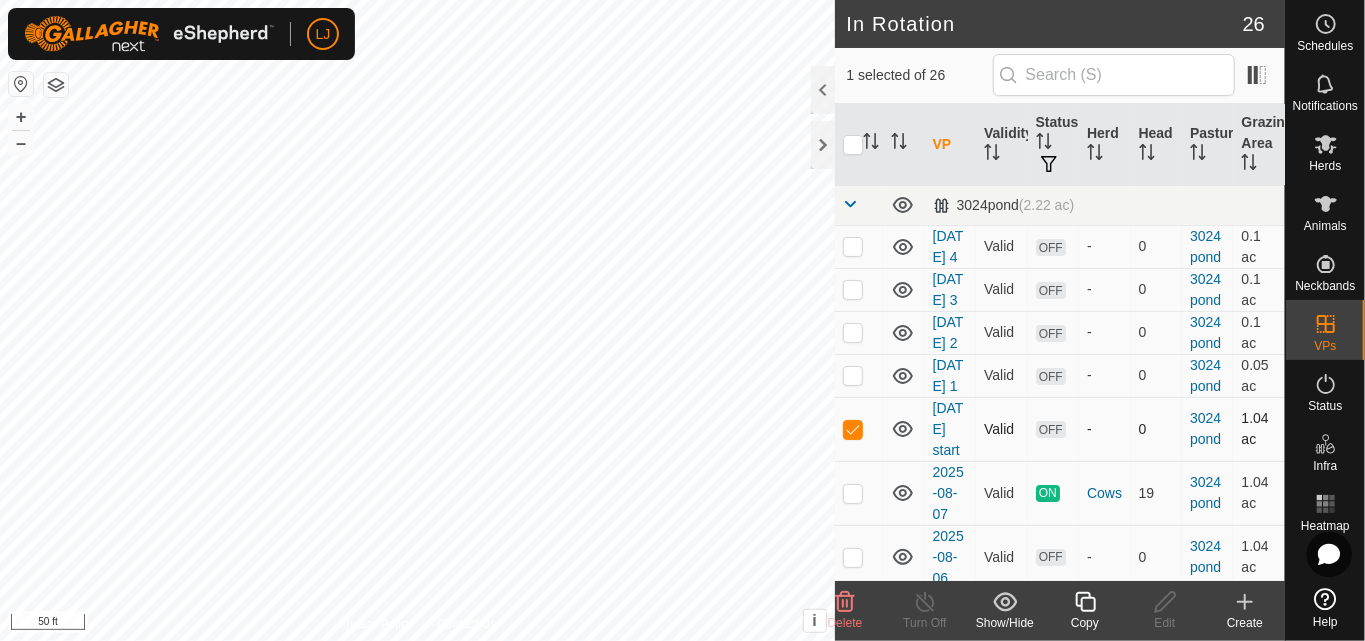 click at bounding box center (853, 429) 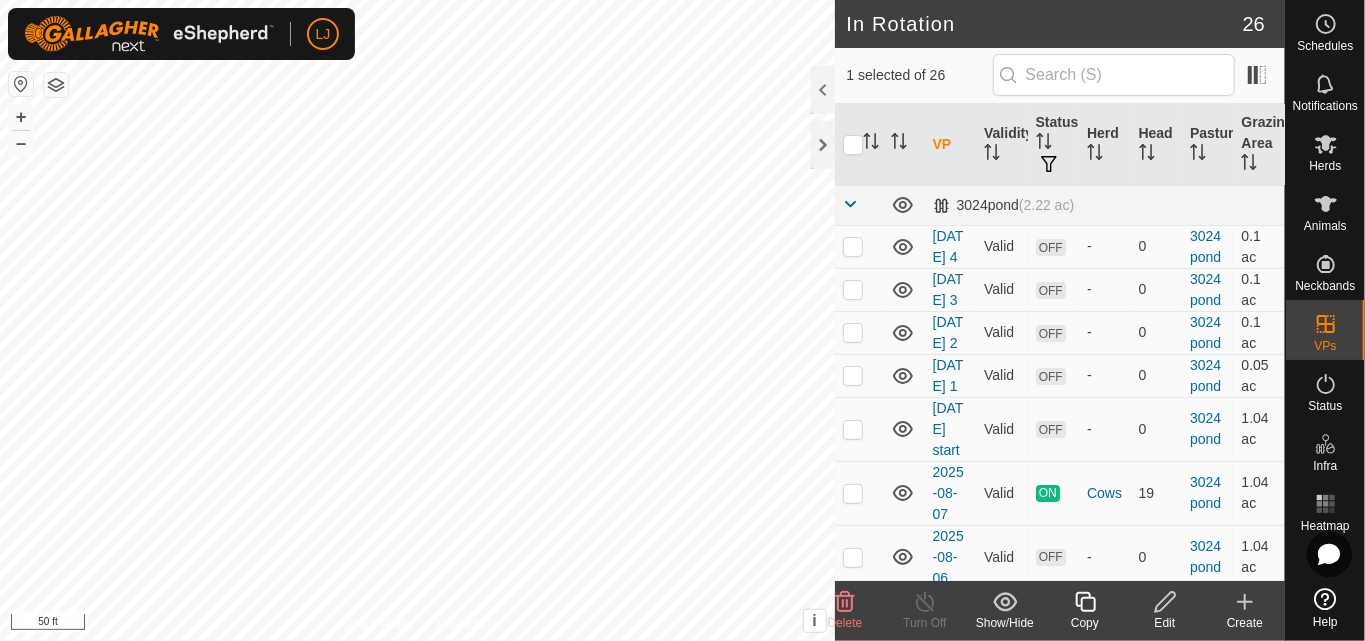 checkbox on "false" 